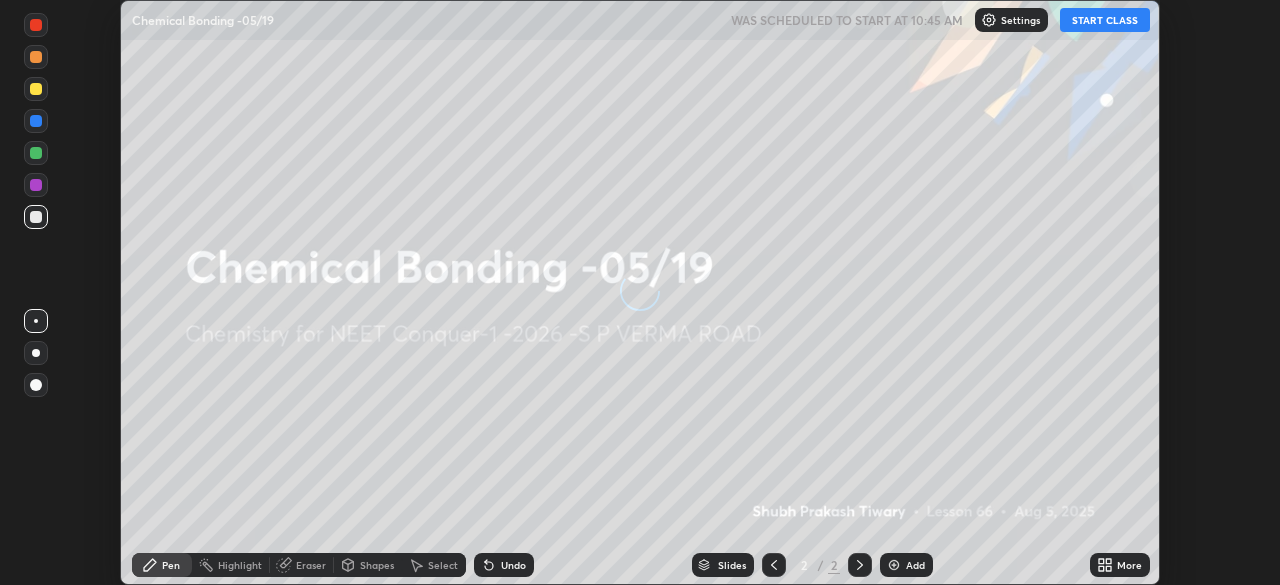 scroll, scrollTop: 0, scrollLeft: 0, axis: both 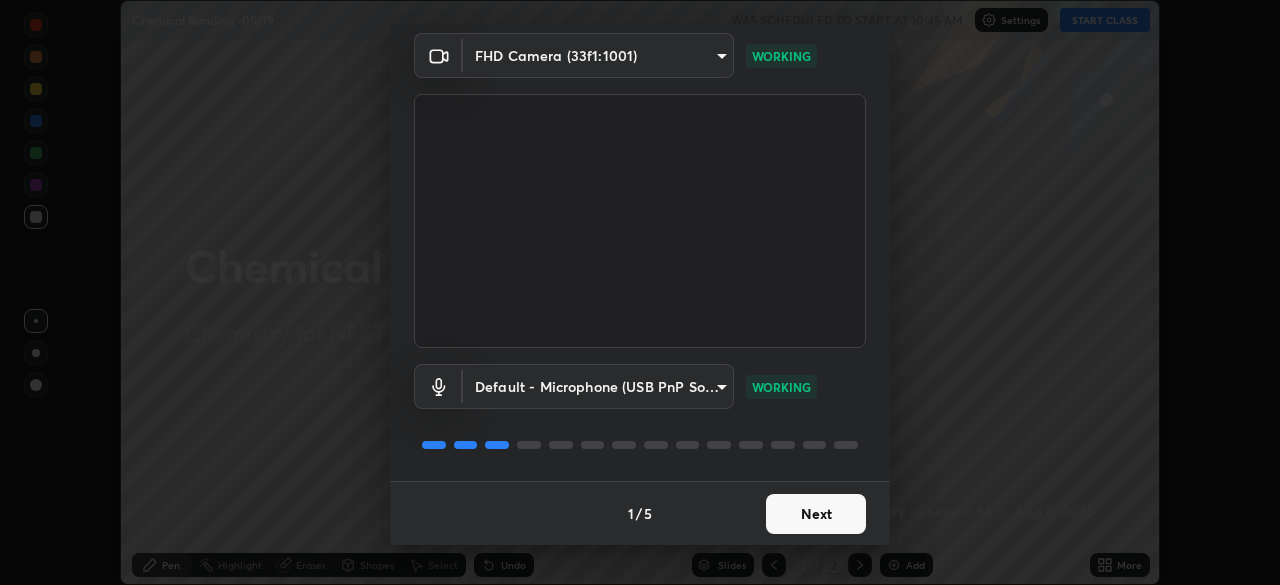 click on "Next" at bounding box center [816, 514] 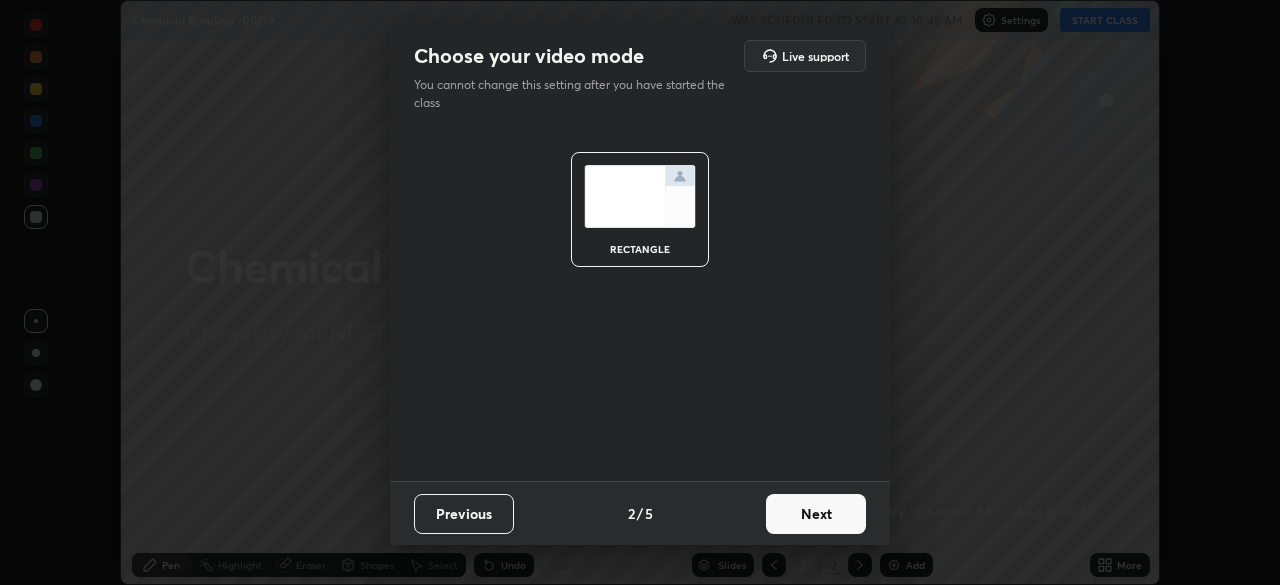 scroll, scrollTop: 0, scrollLeft: 0, axis: both 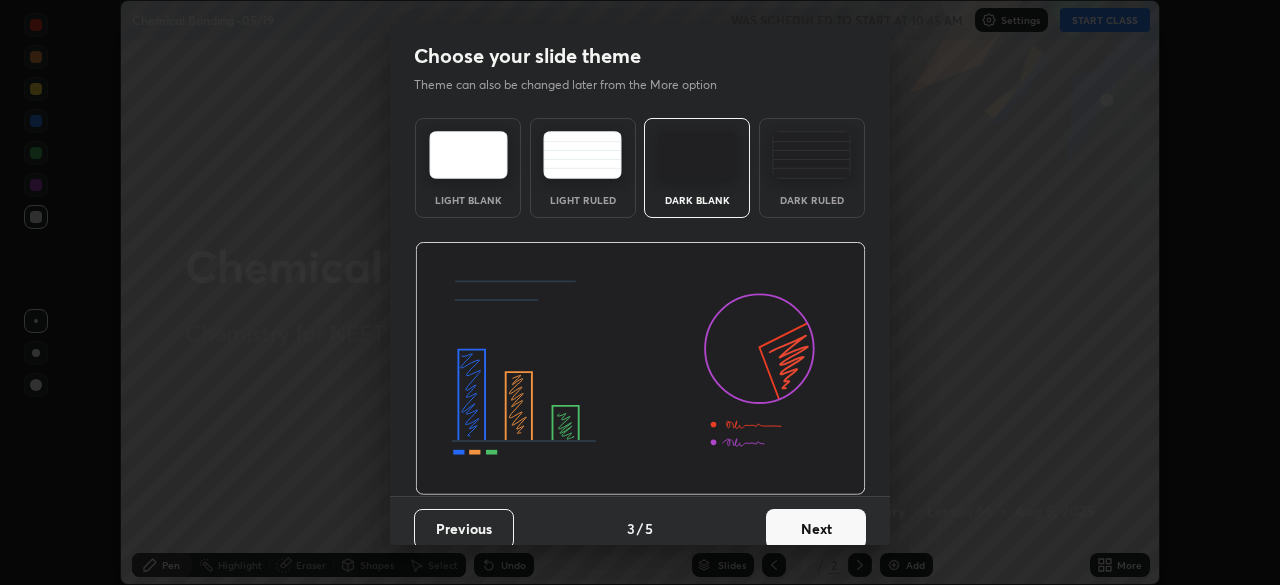 click on "Next" at bounding box center [816, 529] 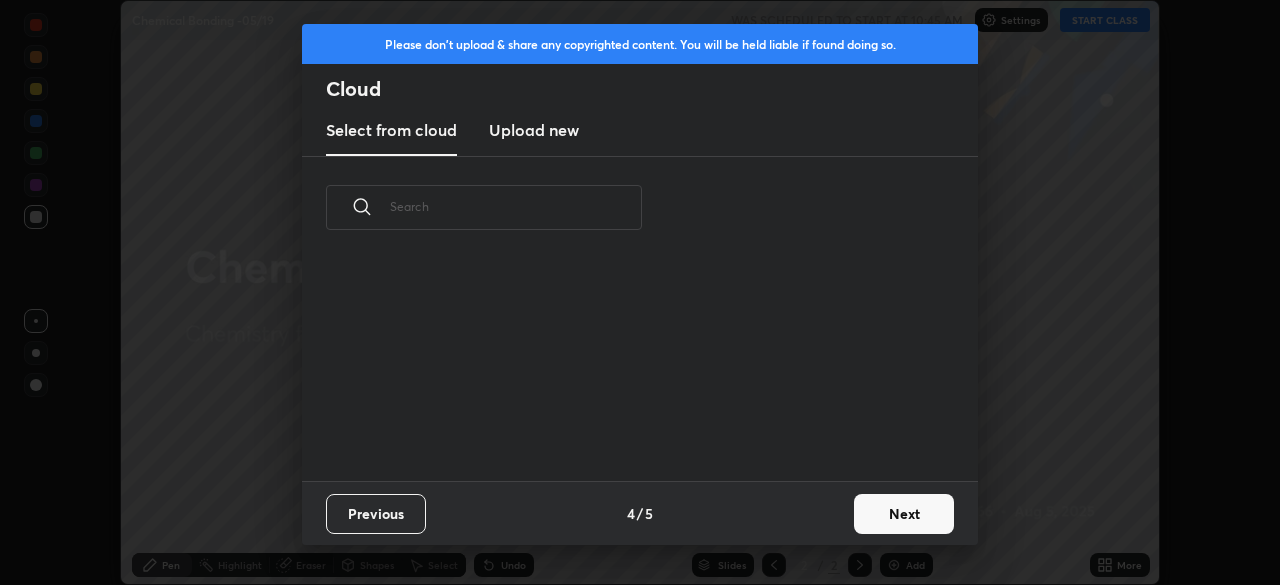 click on "Next" at bounding box center [904, 514] 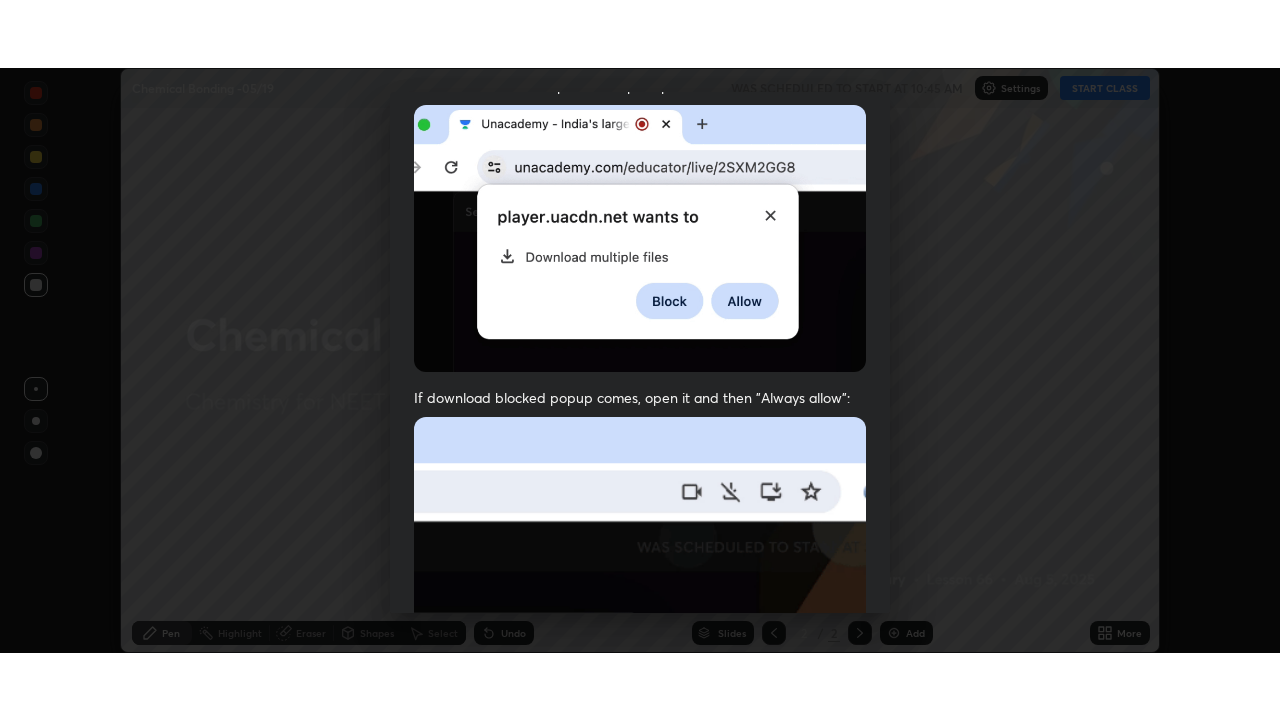 scroll, scrollTop: 479, scrollLeft: 0, axis: vertical 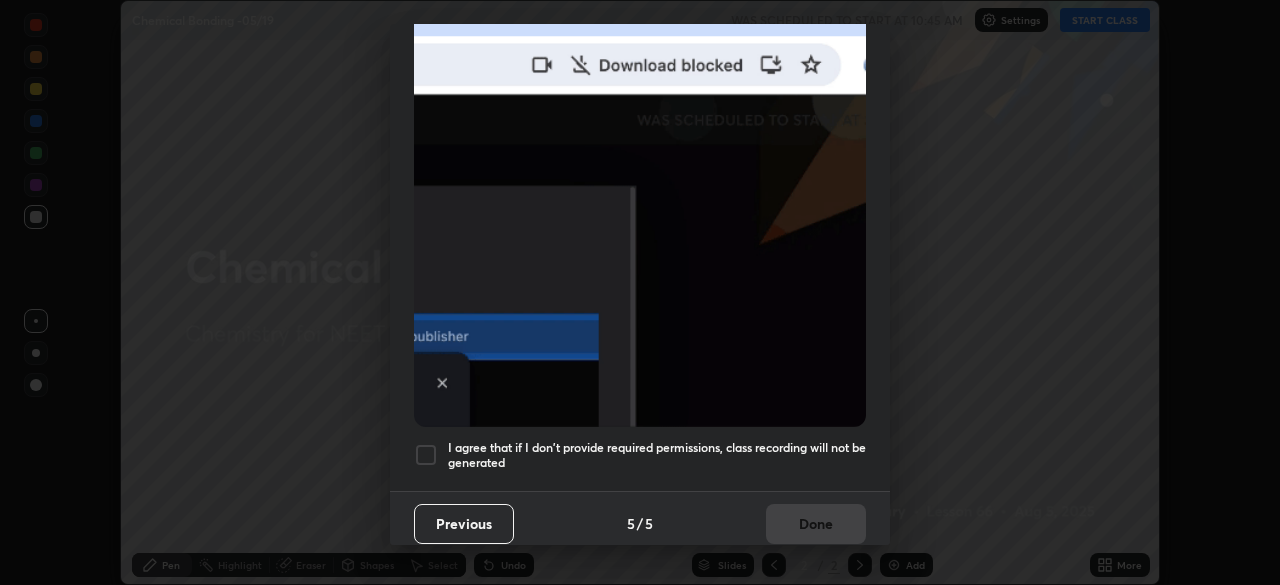 click at bounding box center [426, 455] 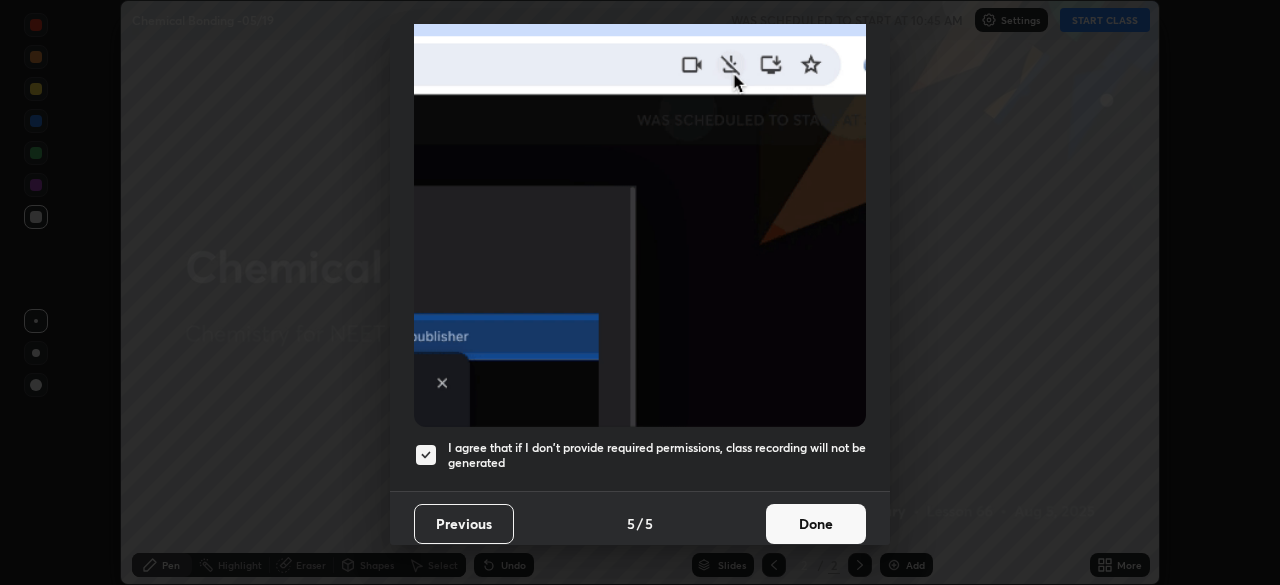 click on "Done" at bounding box center (816, 524) 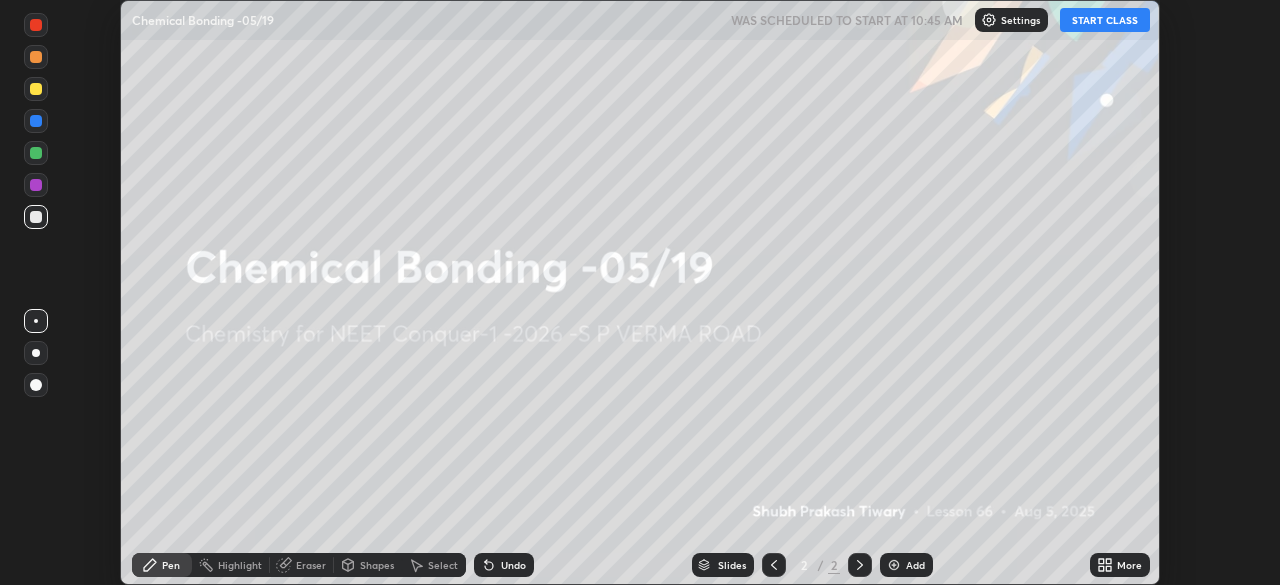 click 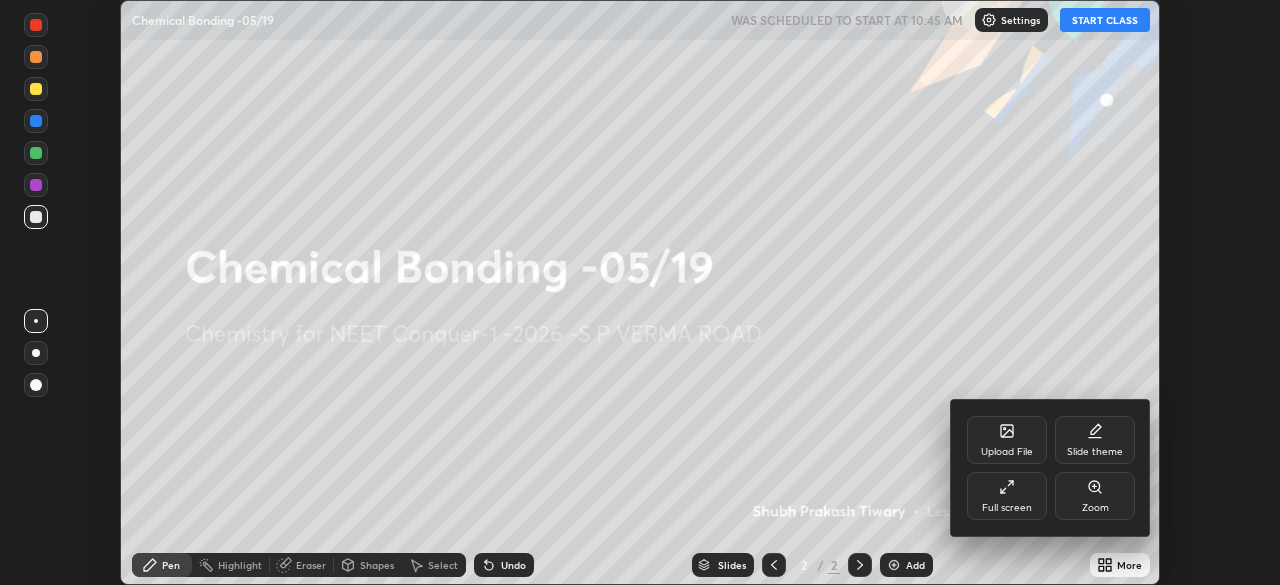 click on "Full screen" at bounding box center (1007, 496) 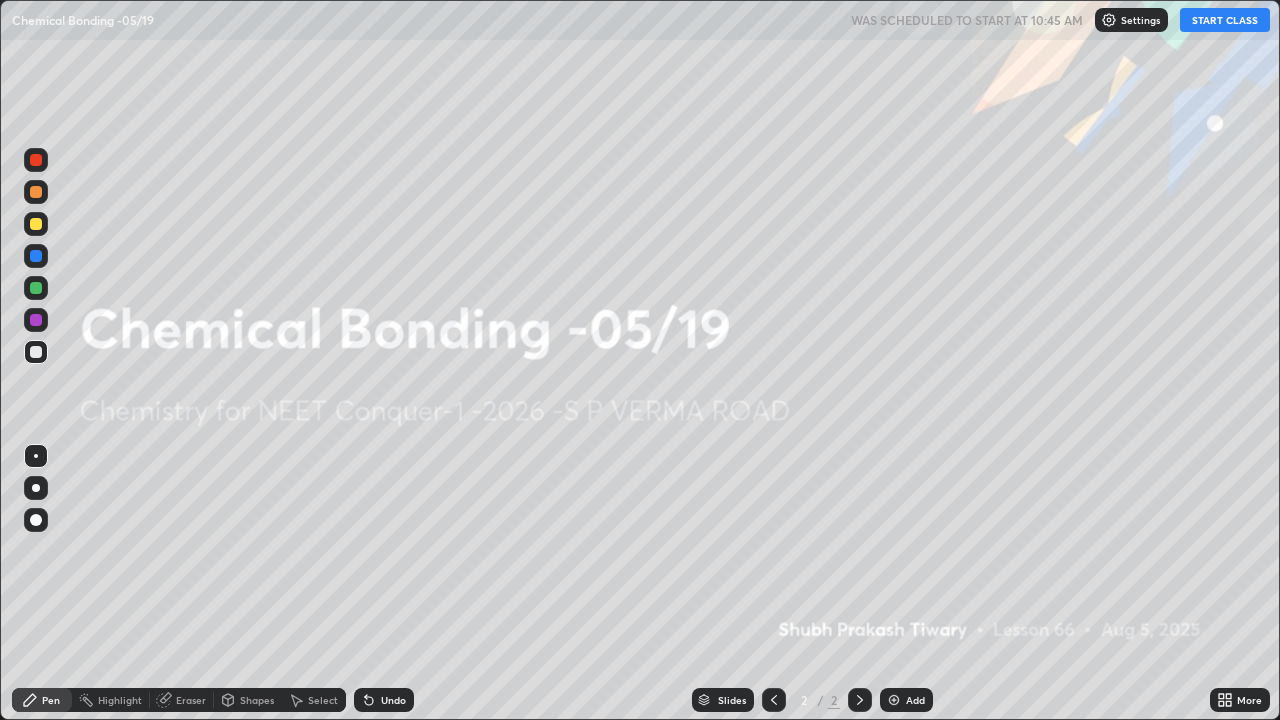 scroll, scrollTop: 99280, scrollLeft: 98720, axis: both 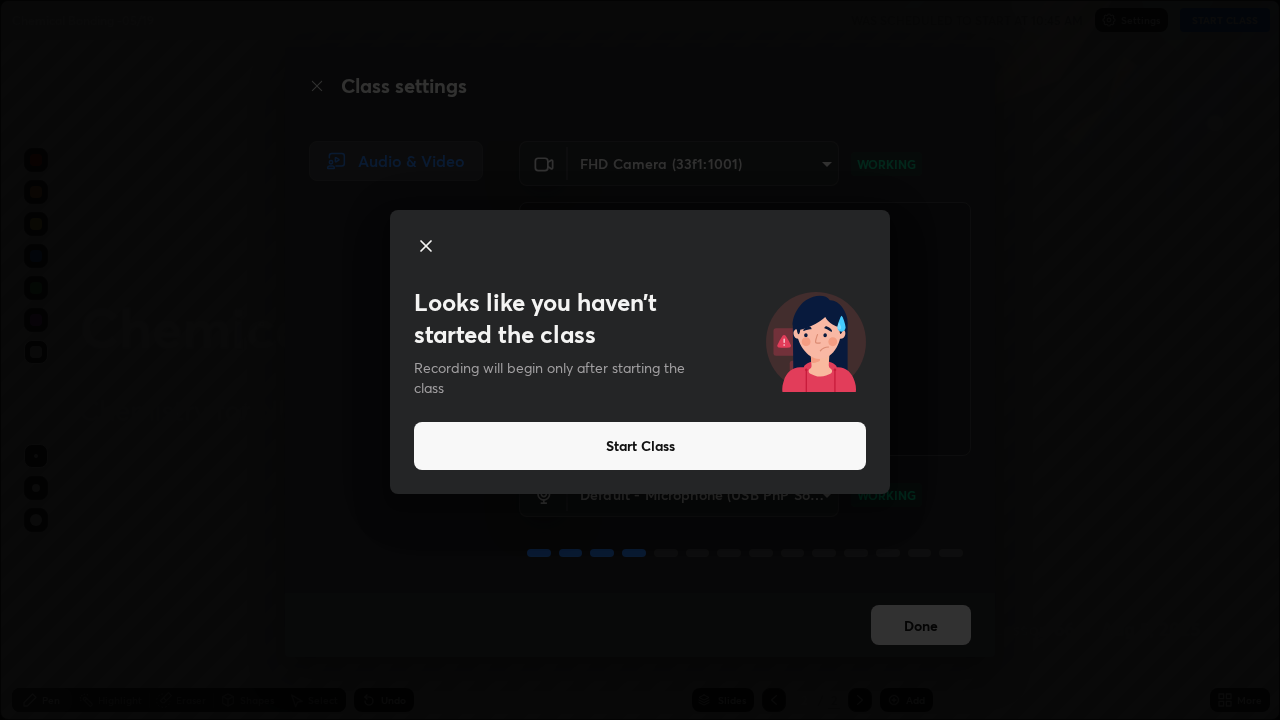 click on "Start Class" at bounding box center [640, 446] 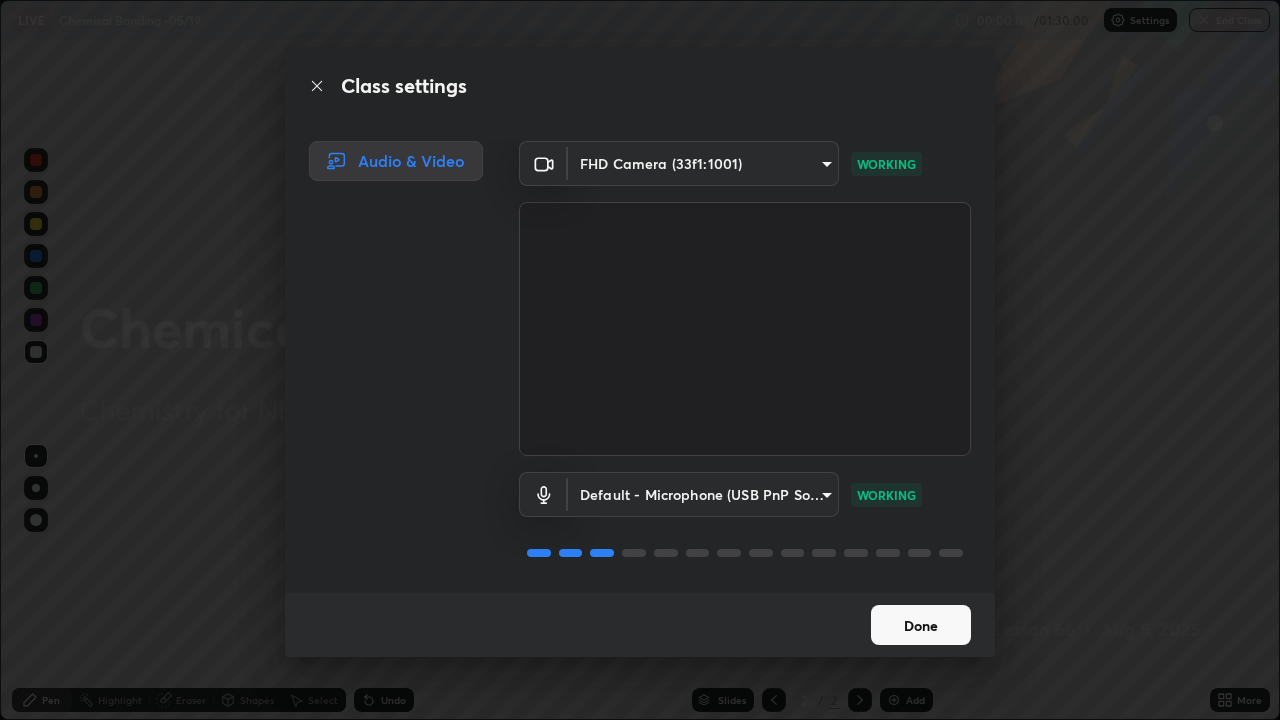click on "Done" at bounding box center (921, 625) 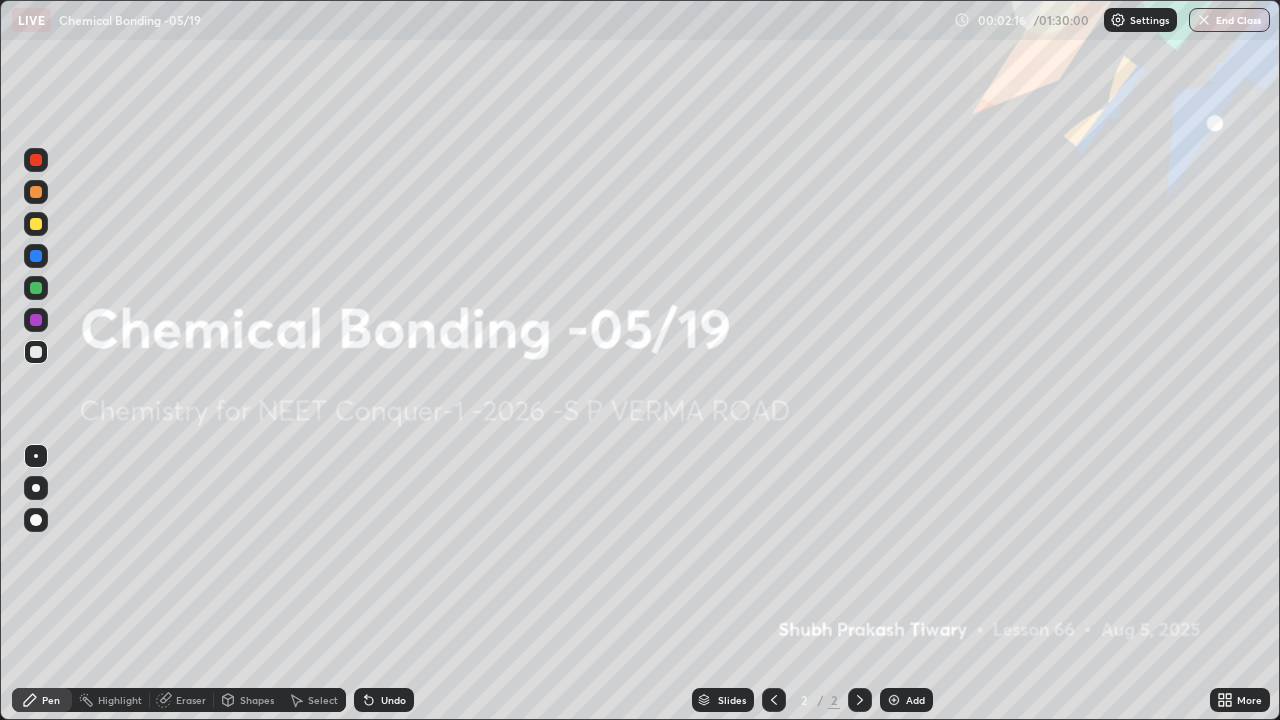 click at bounding box center (894, 700) 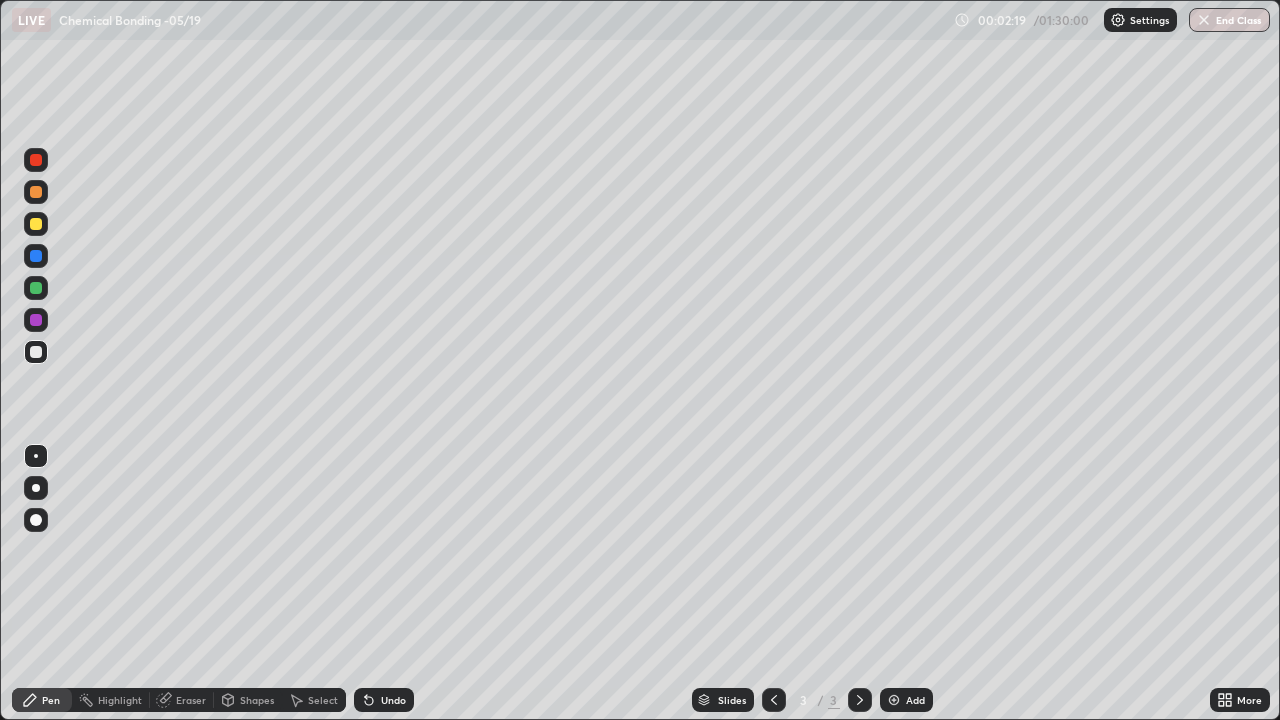 click at bounding box center [36, 192] 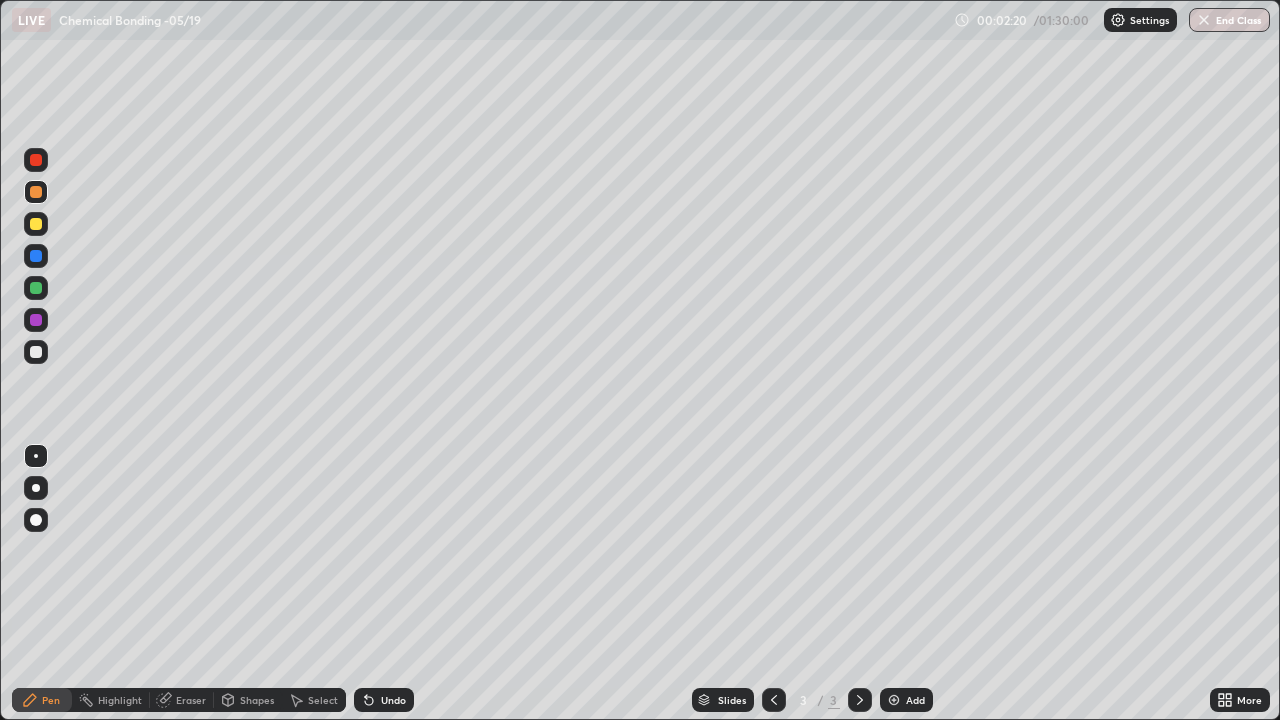 click at bounding box center (36, 488) 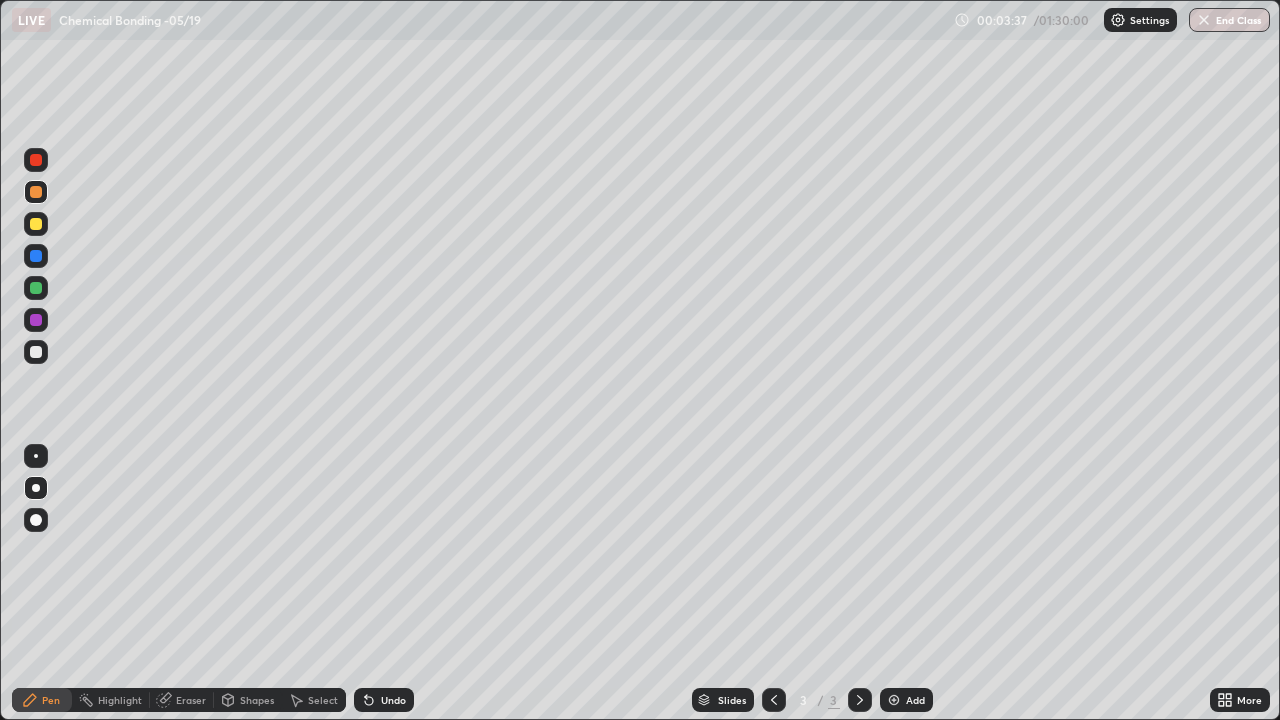 click at bounding box center [36, 352] 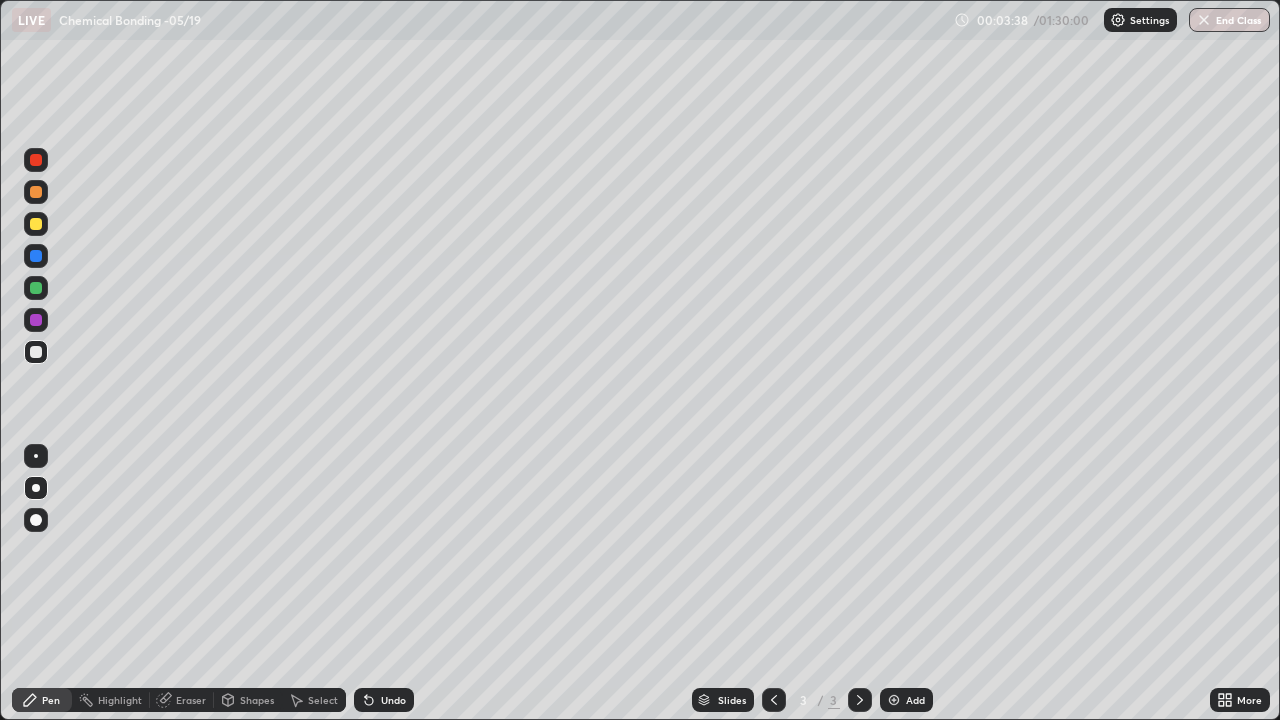 click at bounding box center (36, 352) 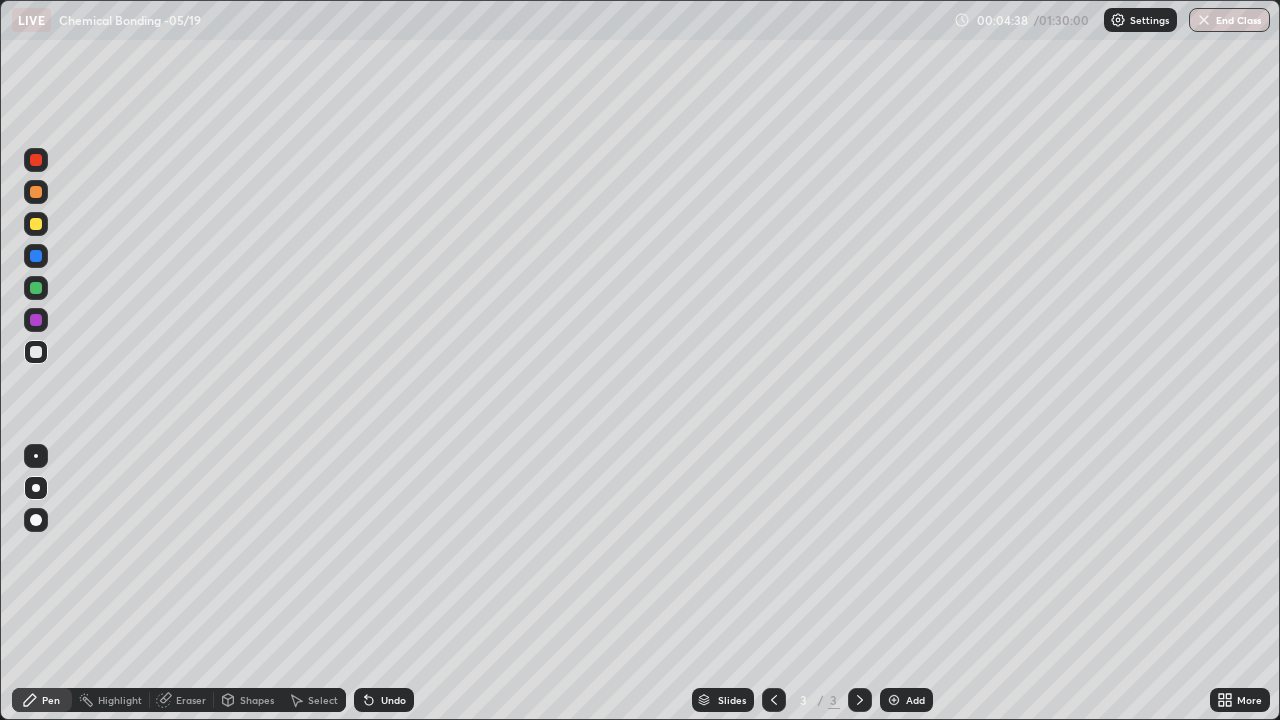 click at bounding box center (36, 288) 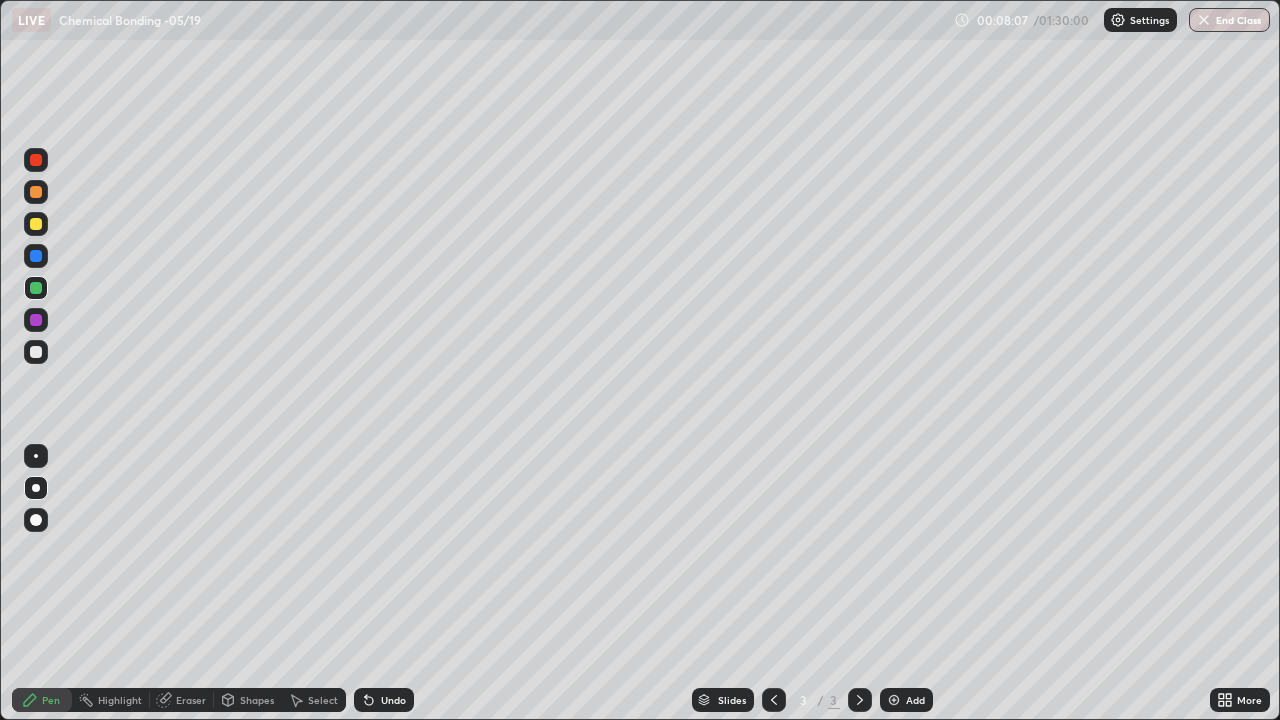 click at bounding box center [36, 224] 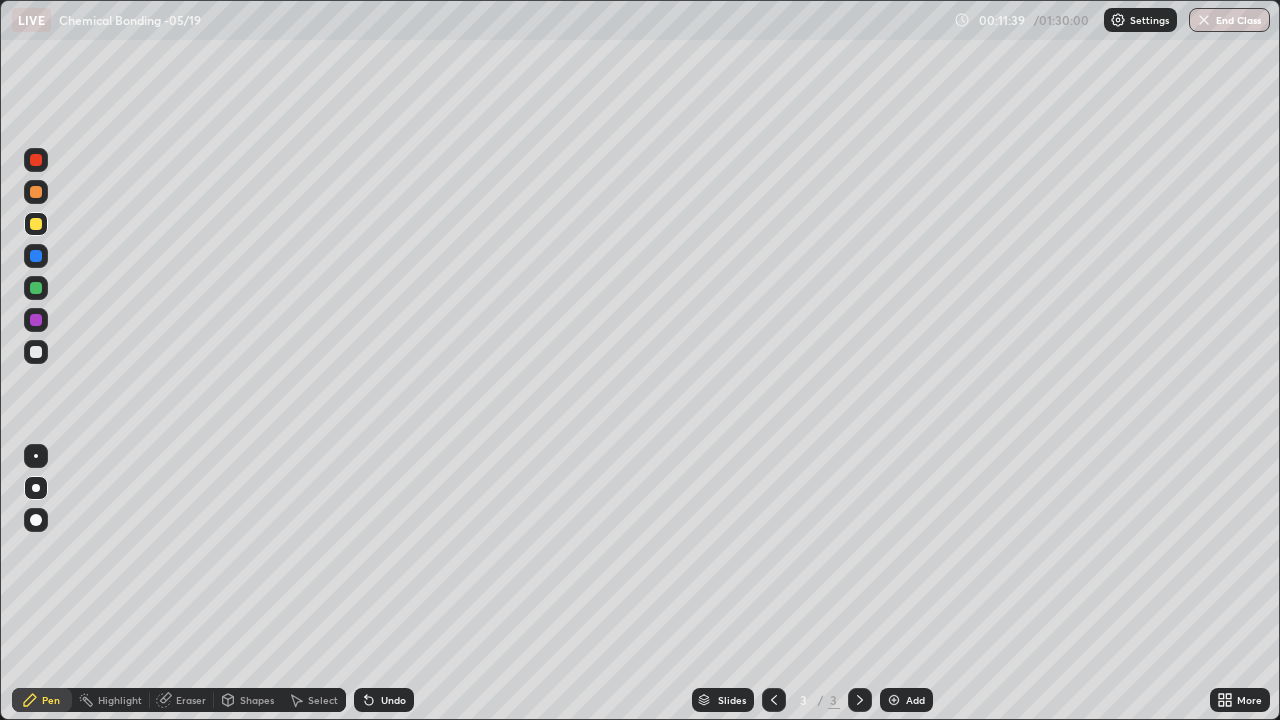 click on "Add" at bounding box center [915, 700] 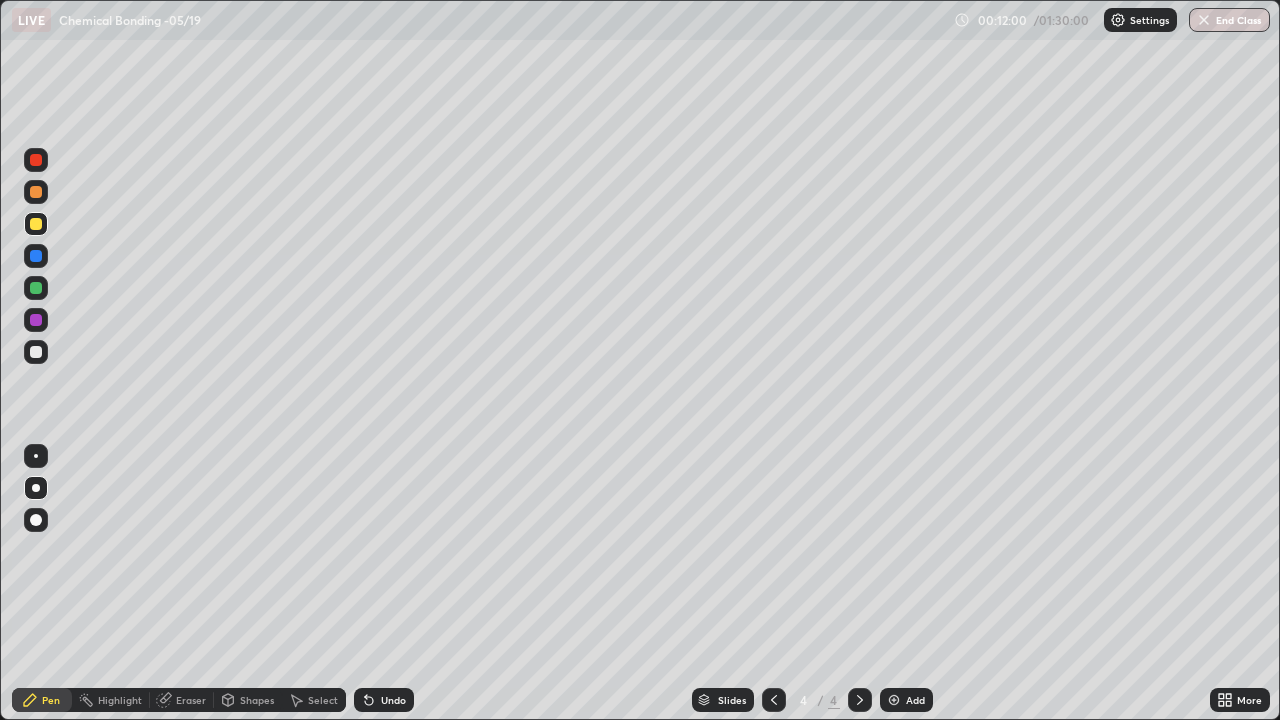 click on "Undo" at bounding box center (393, 700) 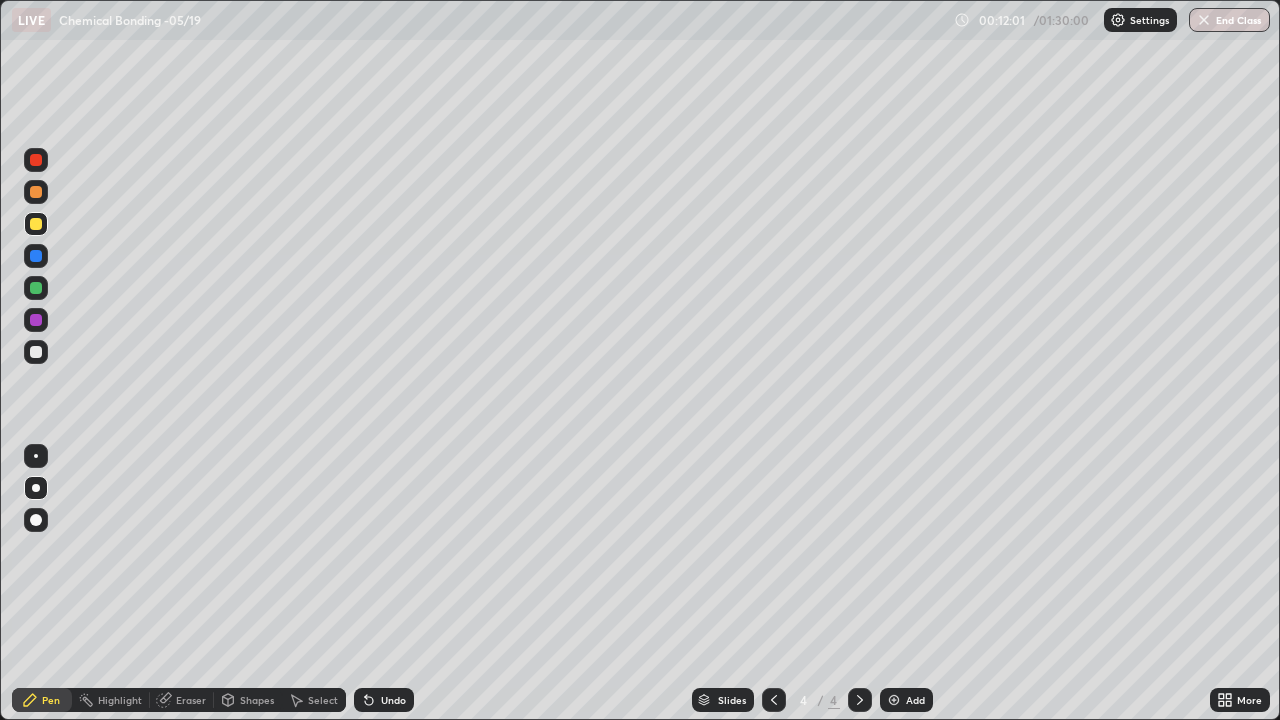 click on "Undo" at bounding box center (393, 700) 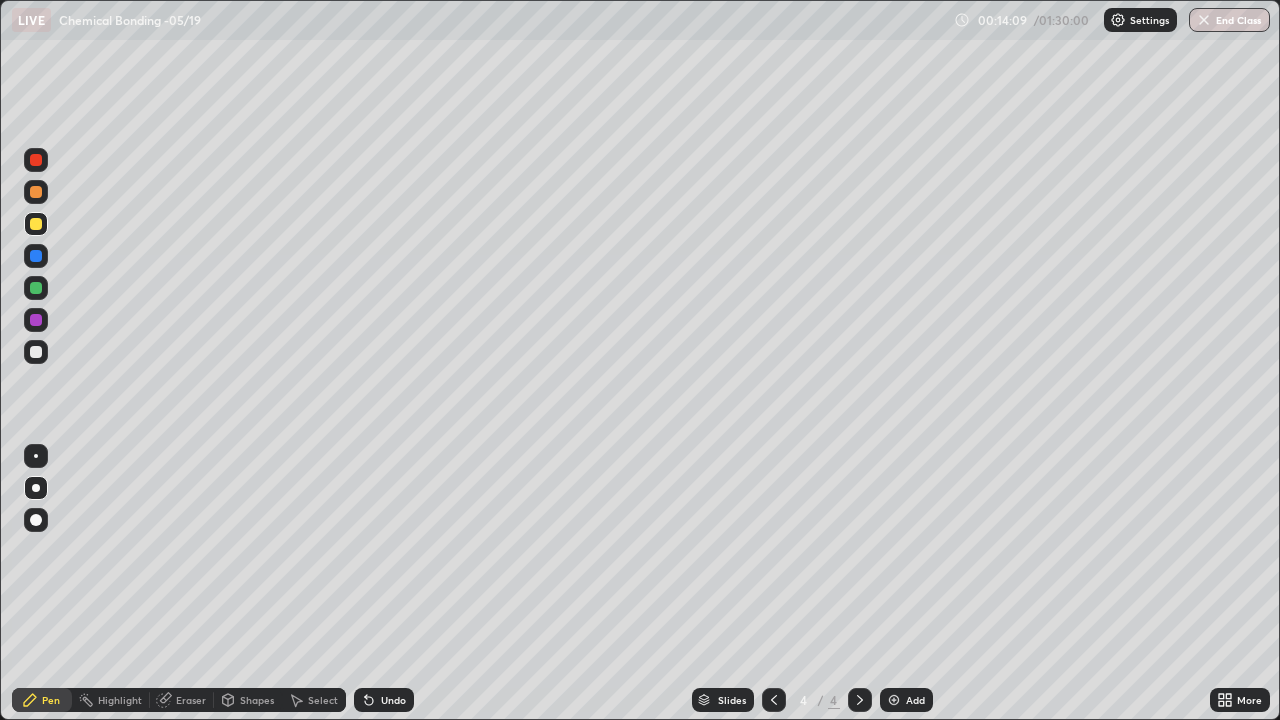 click at bounding box center (36, 352) 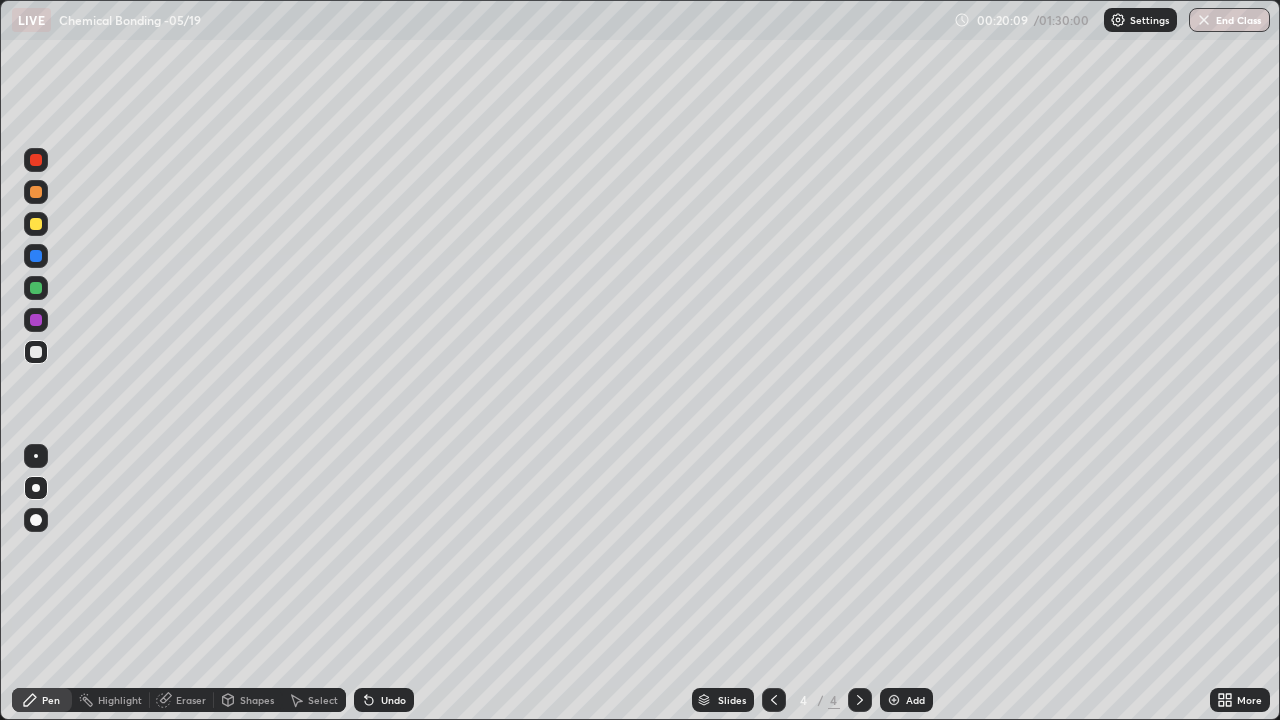 click at bounding box center [36, 256] 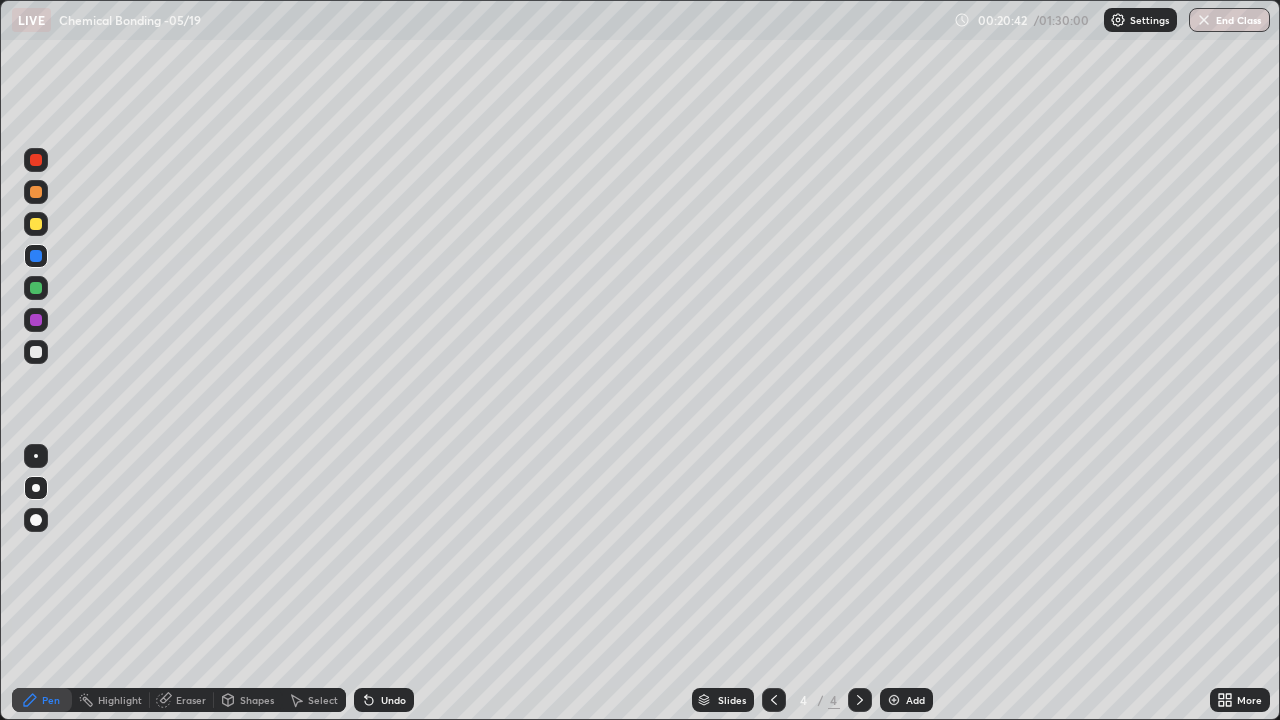 click at bounding box center (36, 320) 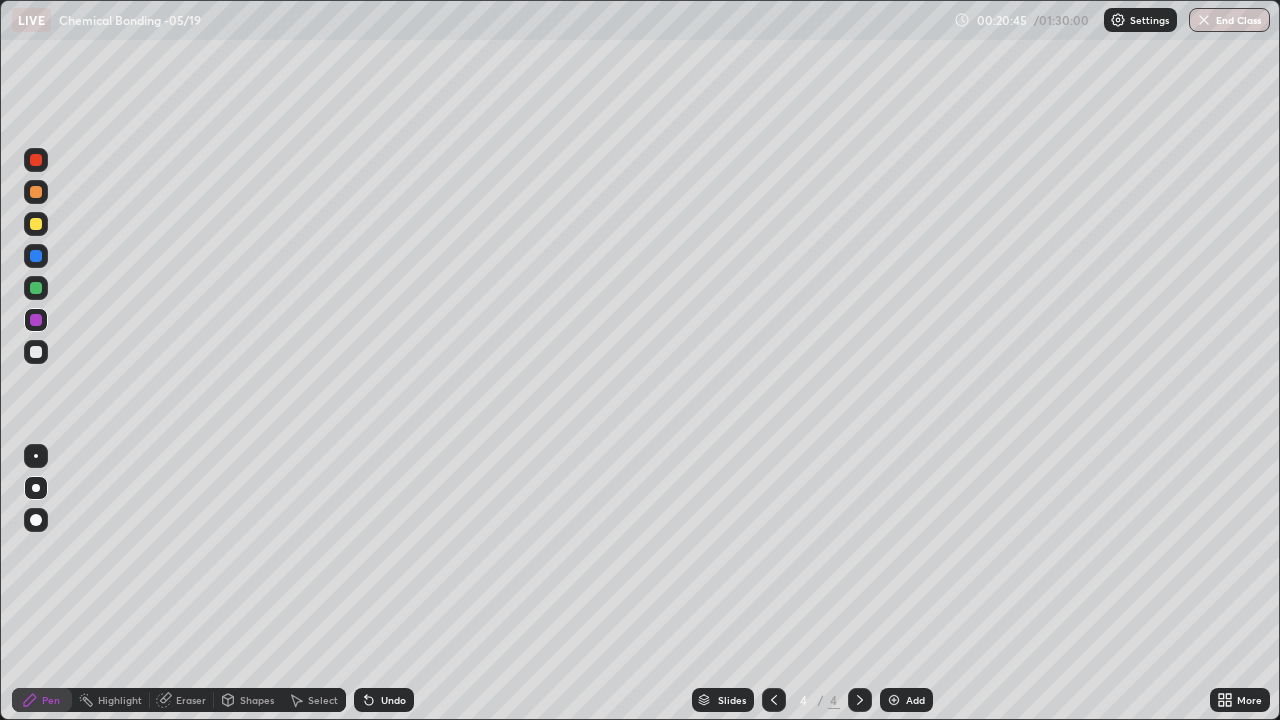 click at bounding box center [36, 352] 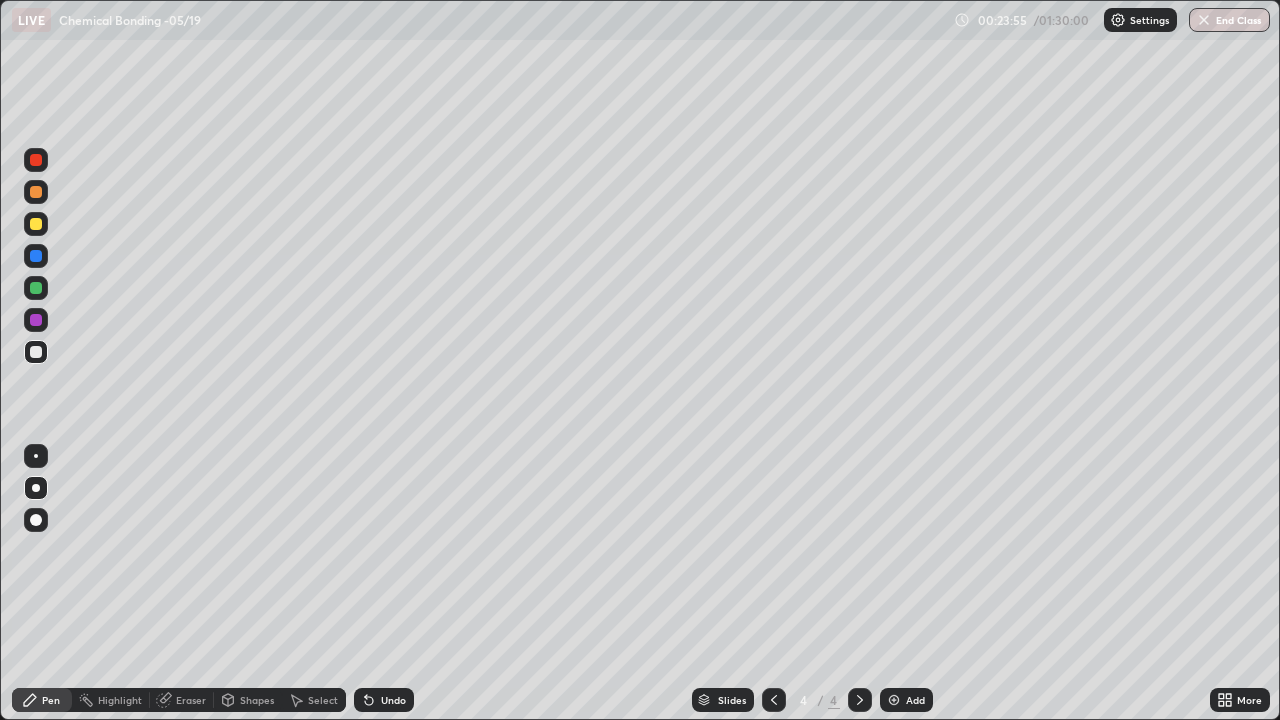 click on "Add" at bounding box center [906, 700] 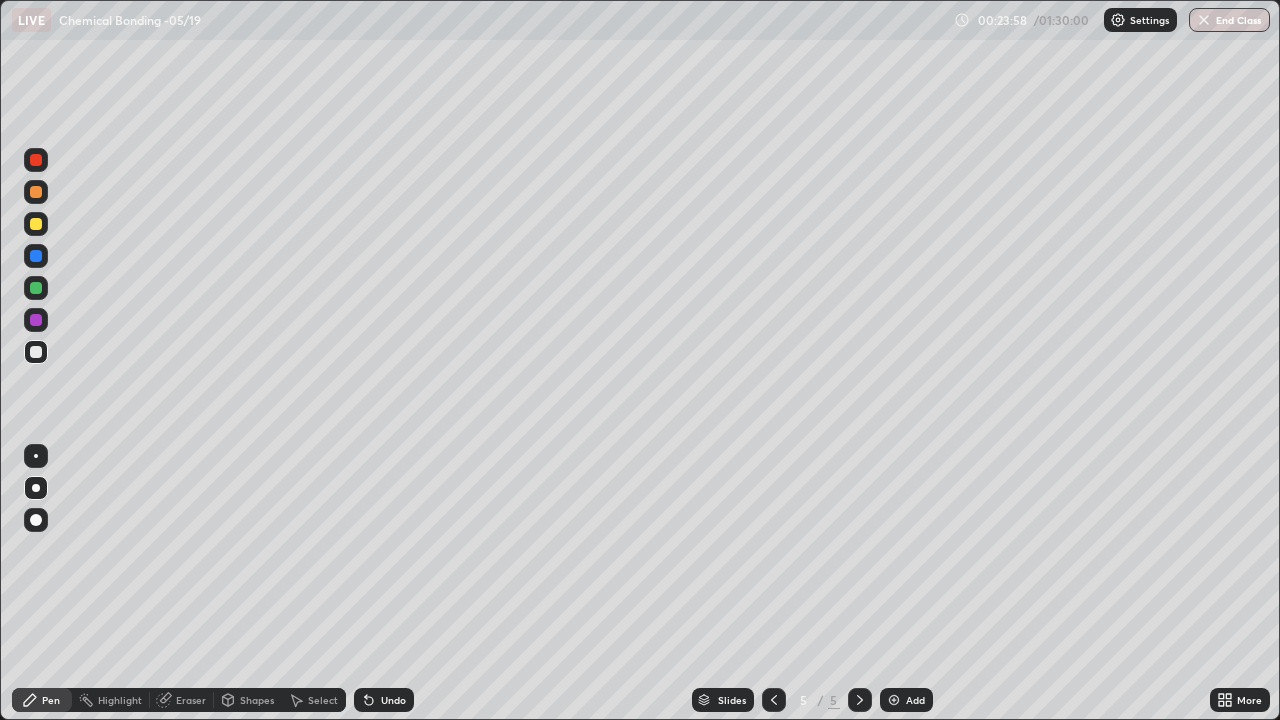 click at bounding box center (36, 192) 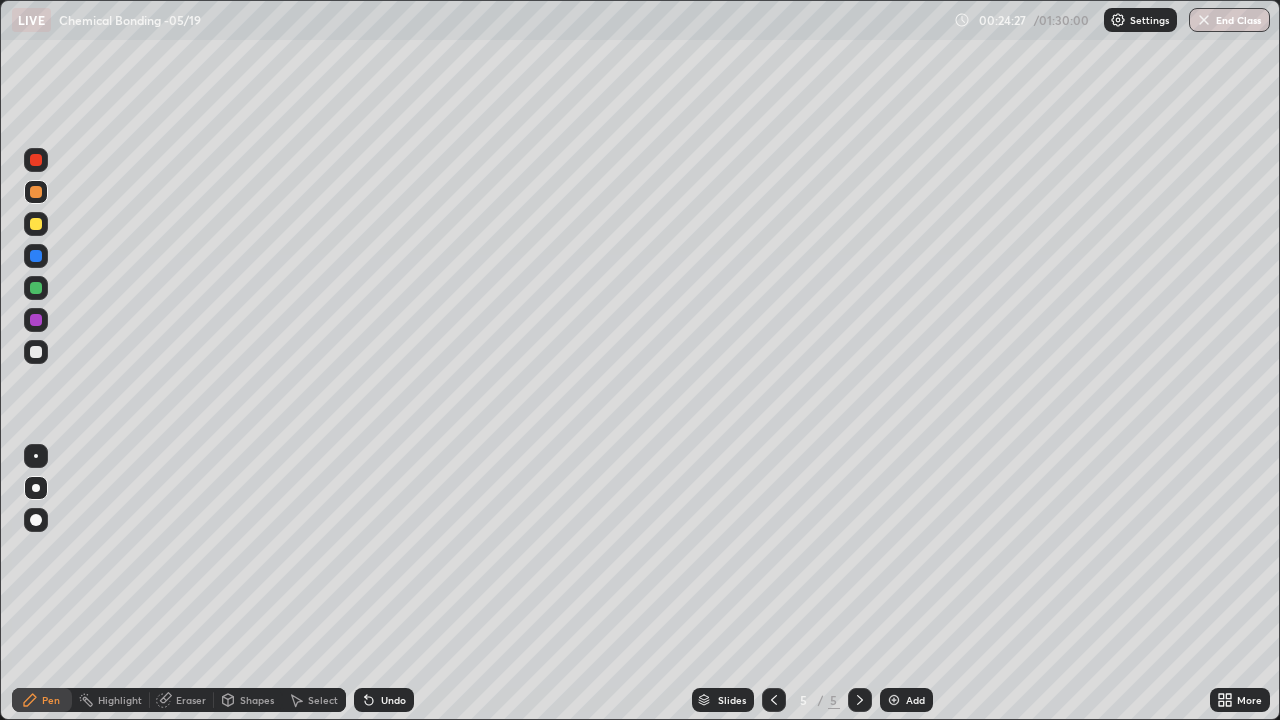 click at bounding box center [36, 352] 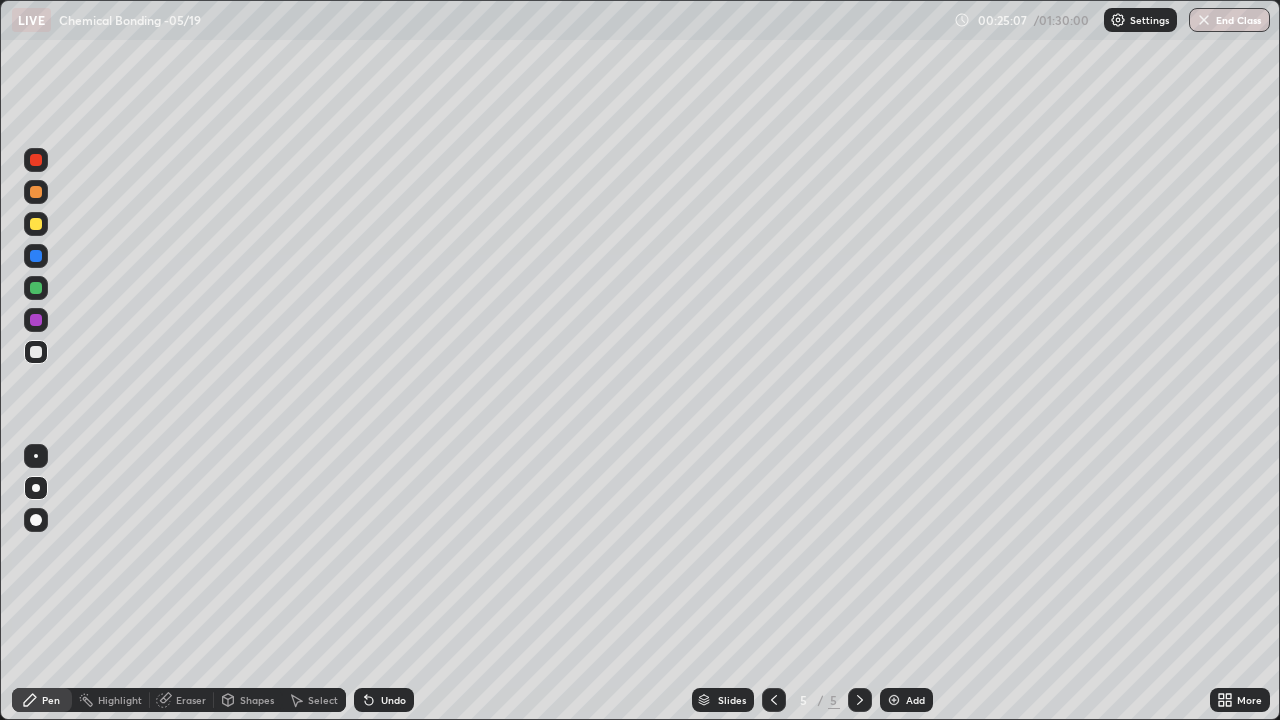 click at bounding box center [36, 288] 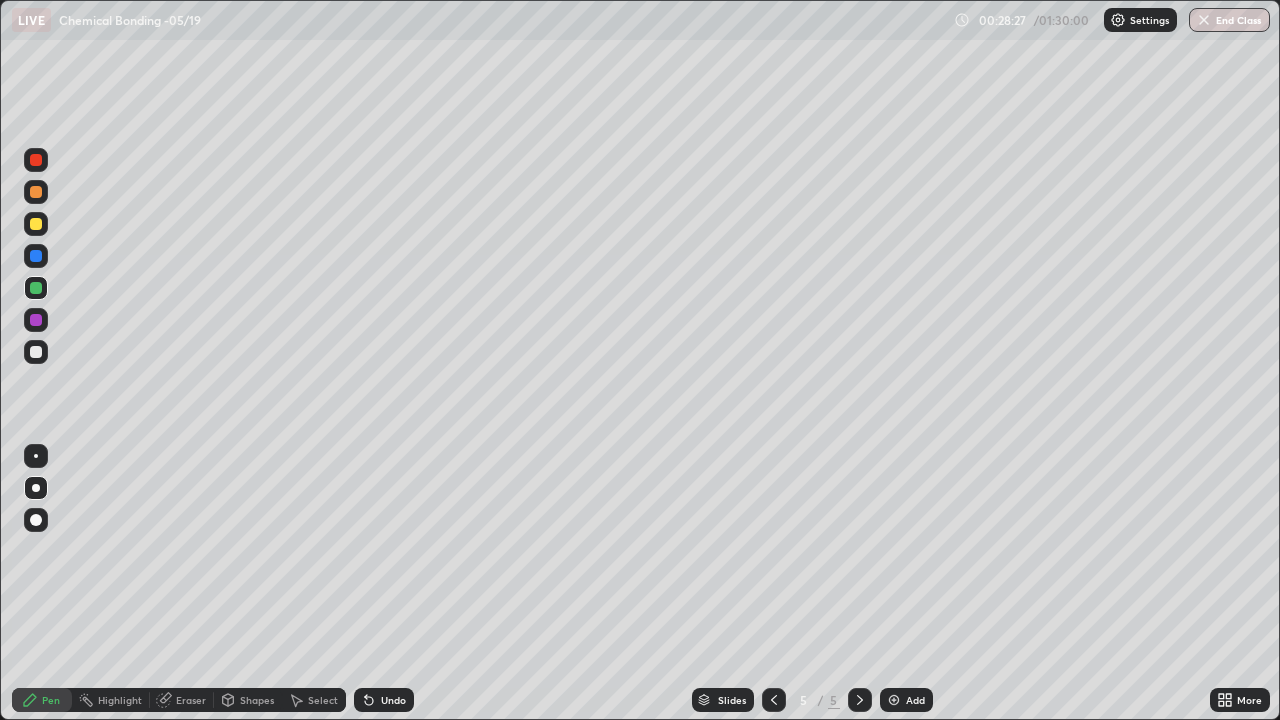 click on "Undo" at bounding box center (393, 700) 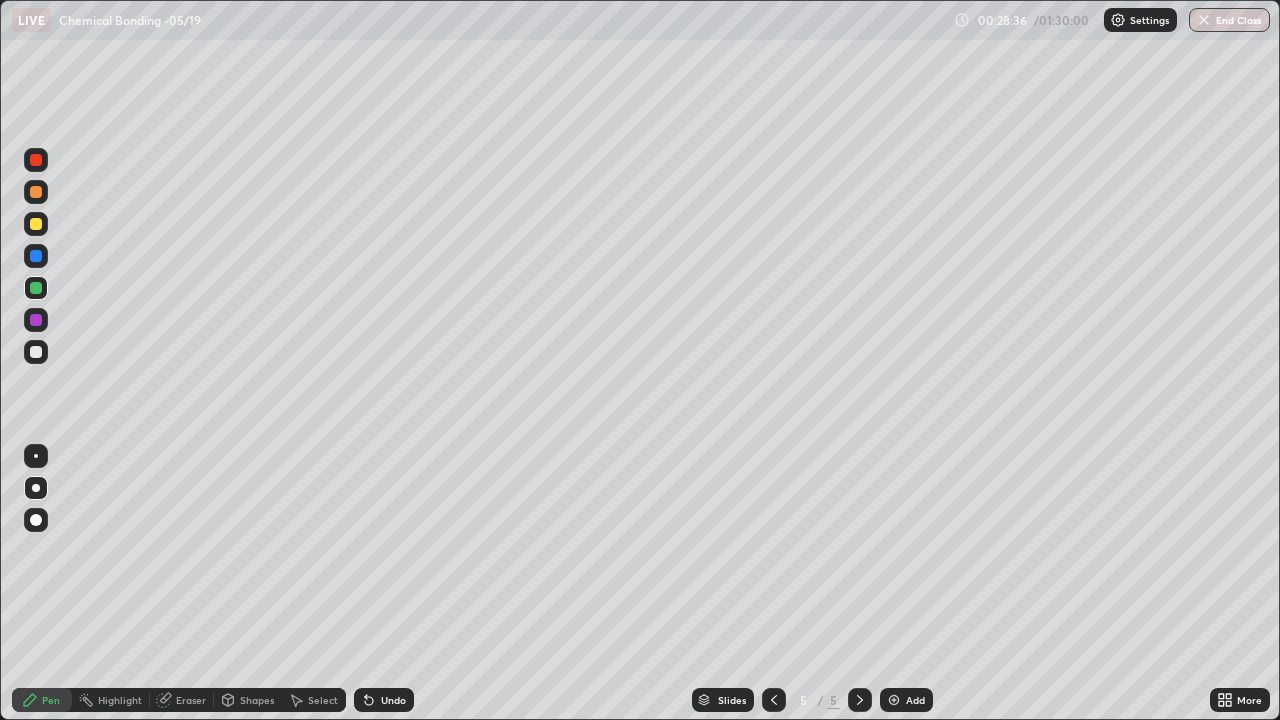 click on "Undo" at bounding box center [393, 700] 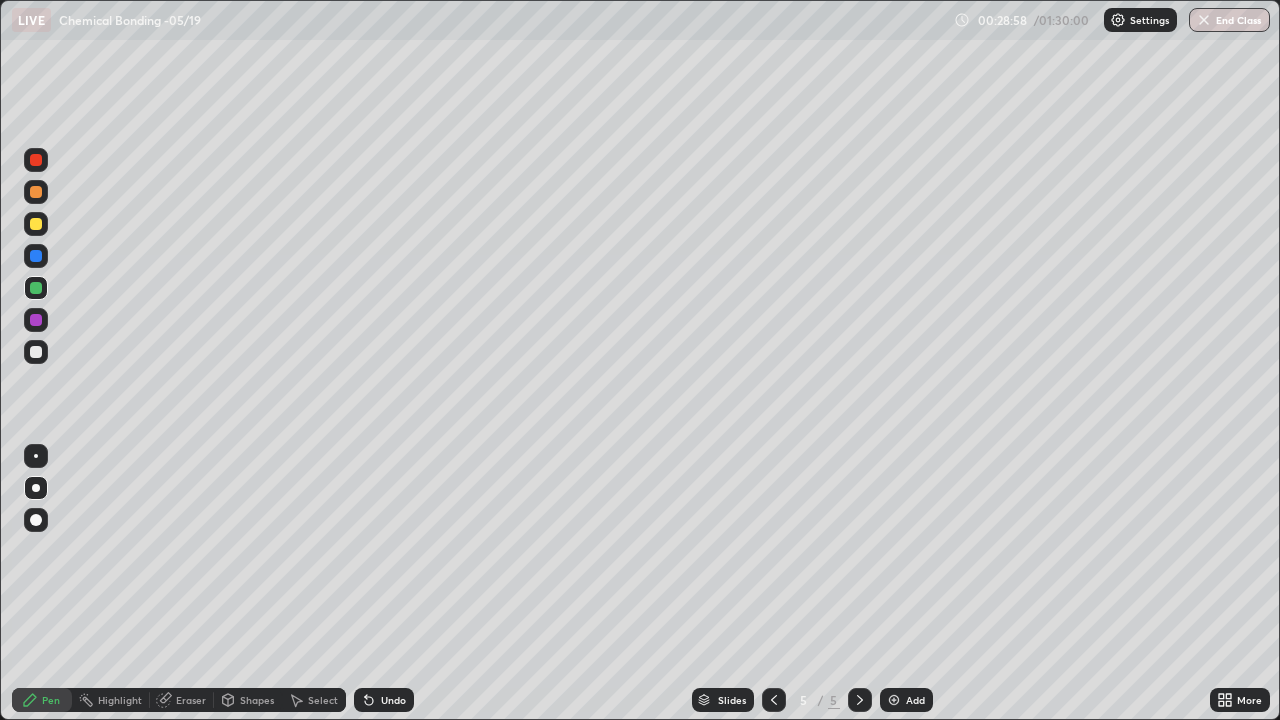click on "Undo" at bounding box center (384, 700) 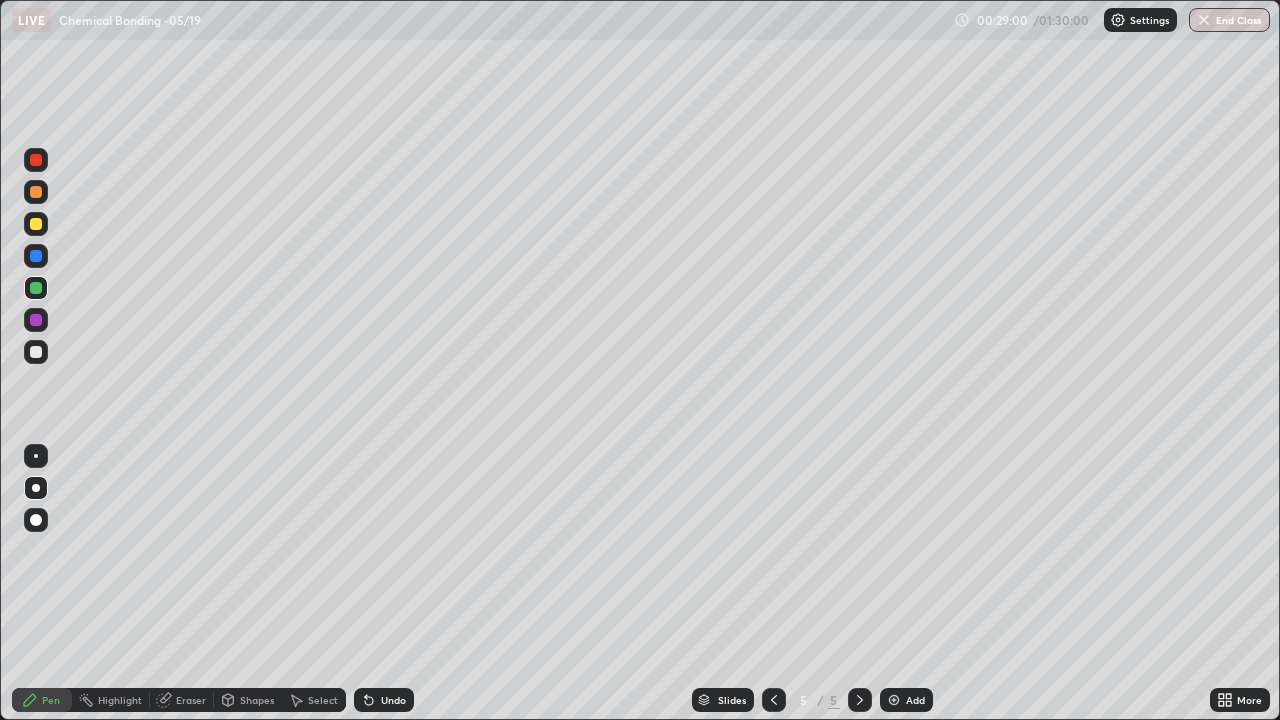 click on "Undo" at bounding box center (384, 700) 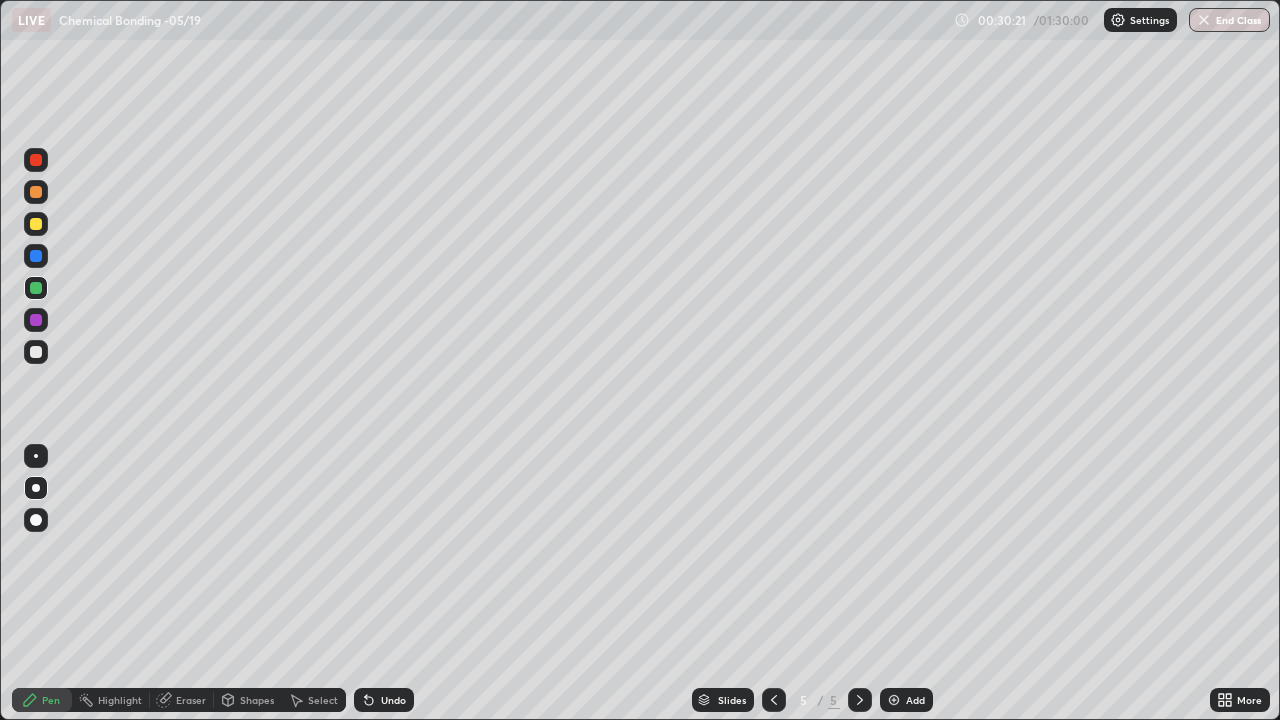 click on "Undo" at bounding box center (393, 700) 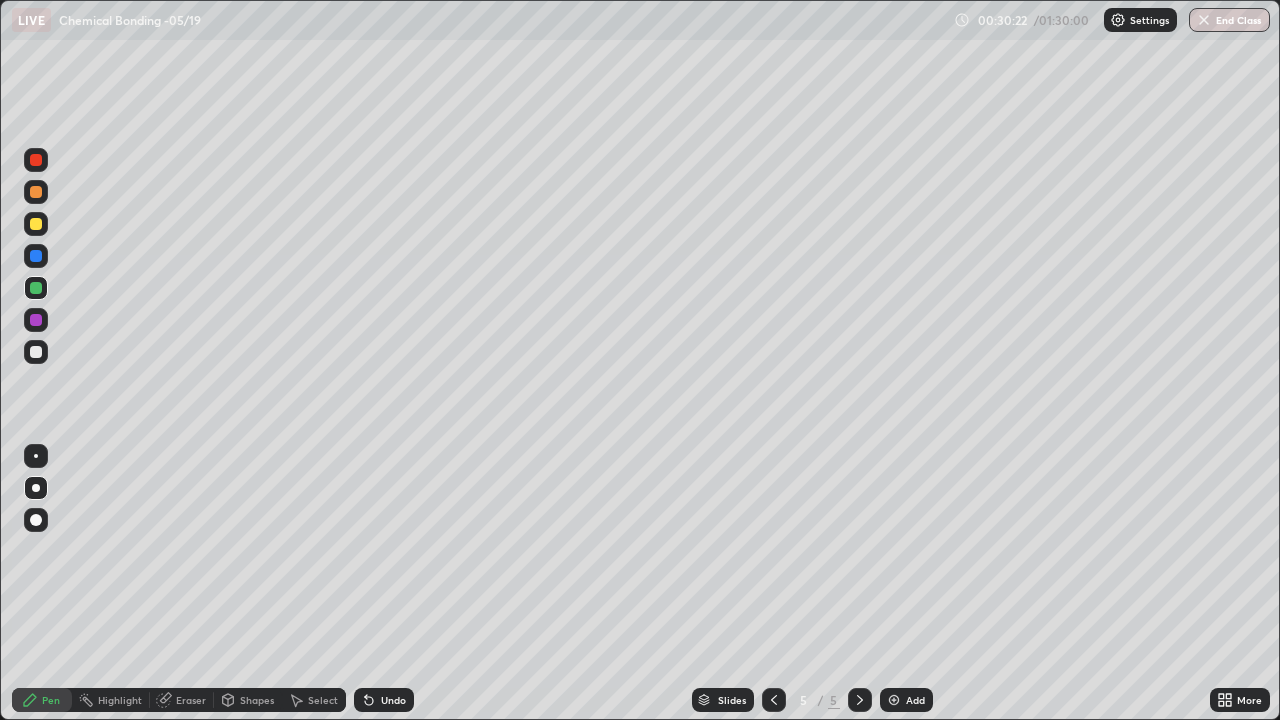 click at bounding box center [36, 224] 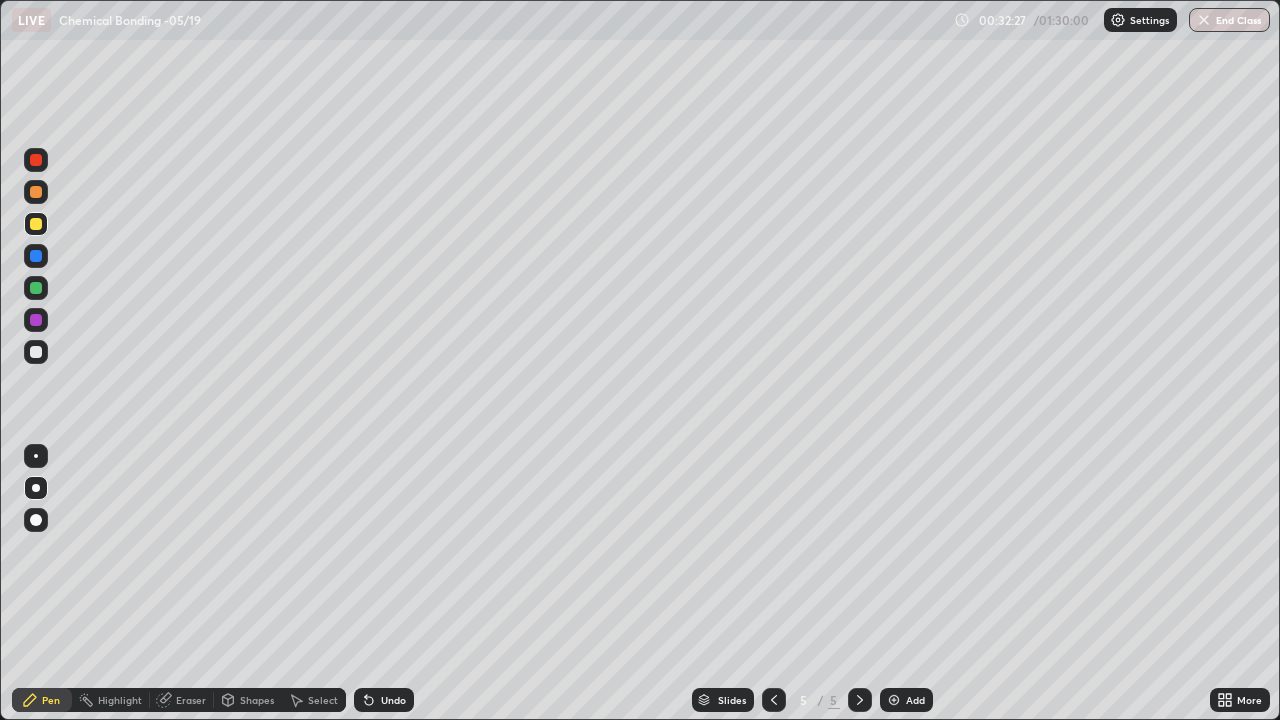 click at bounding box center (894, 700) 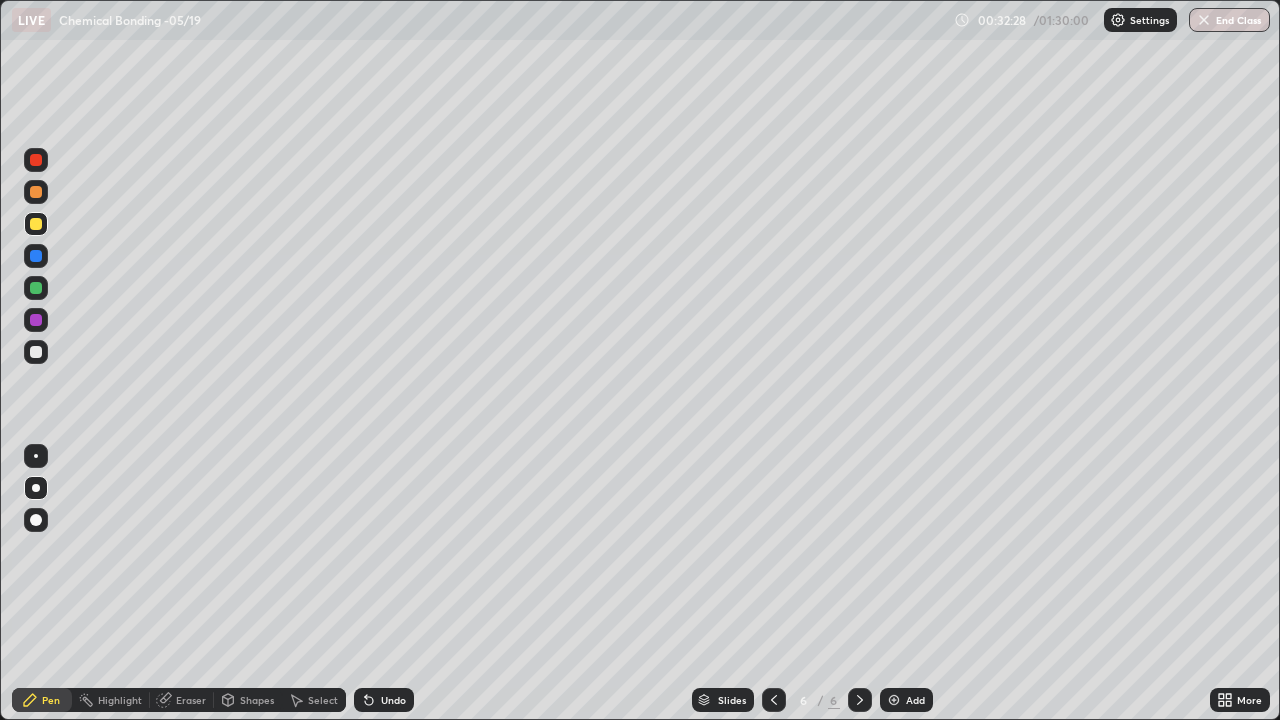 click at bounding box center [36, 192] 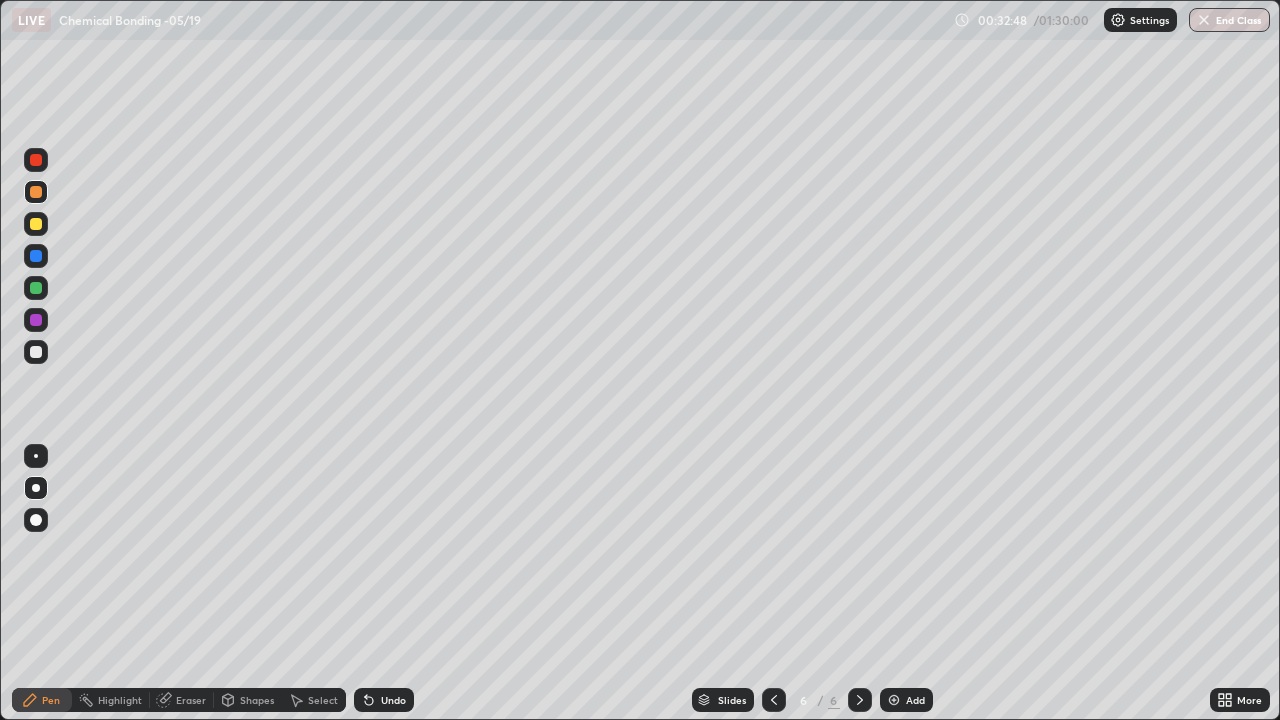 click at bounding box center (36, 352) 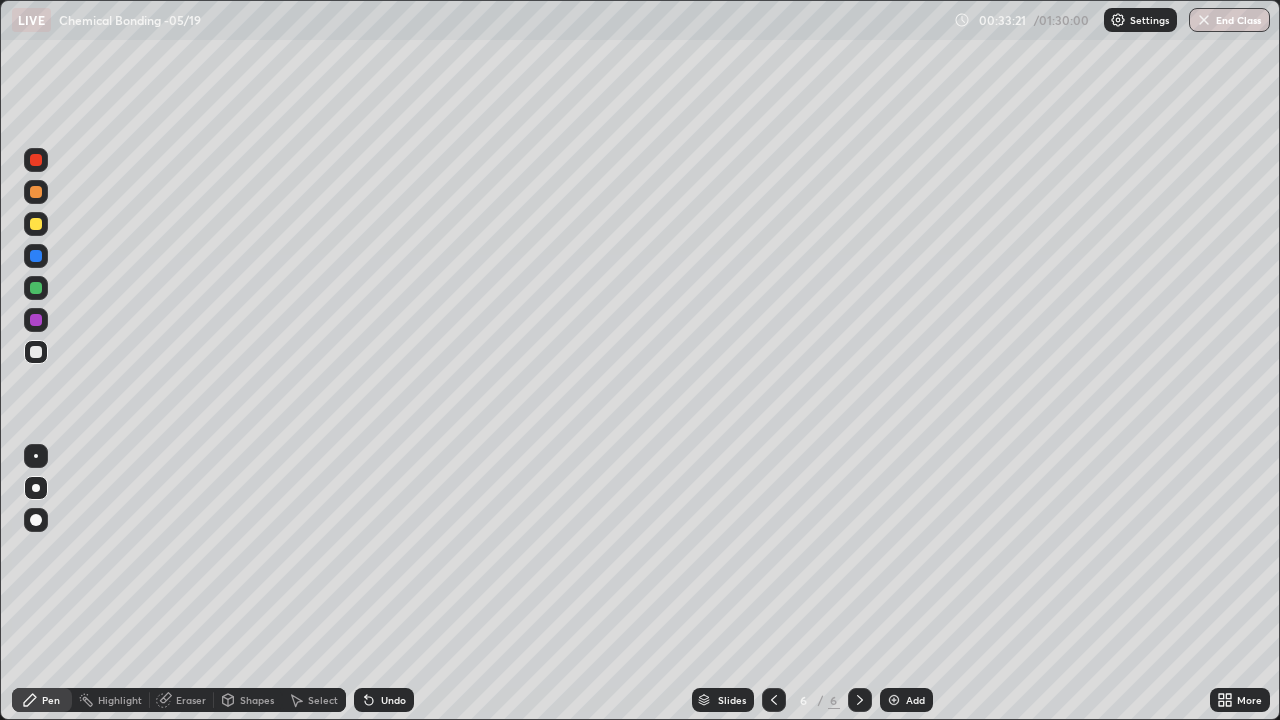 click at bounding box center [36, 192] 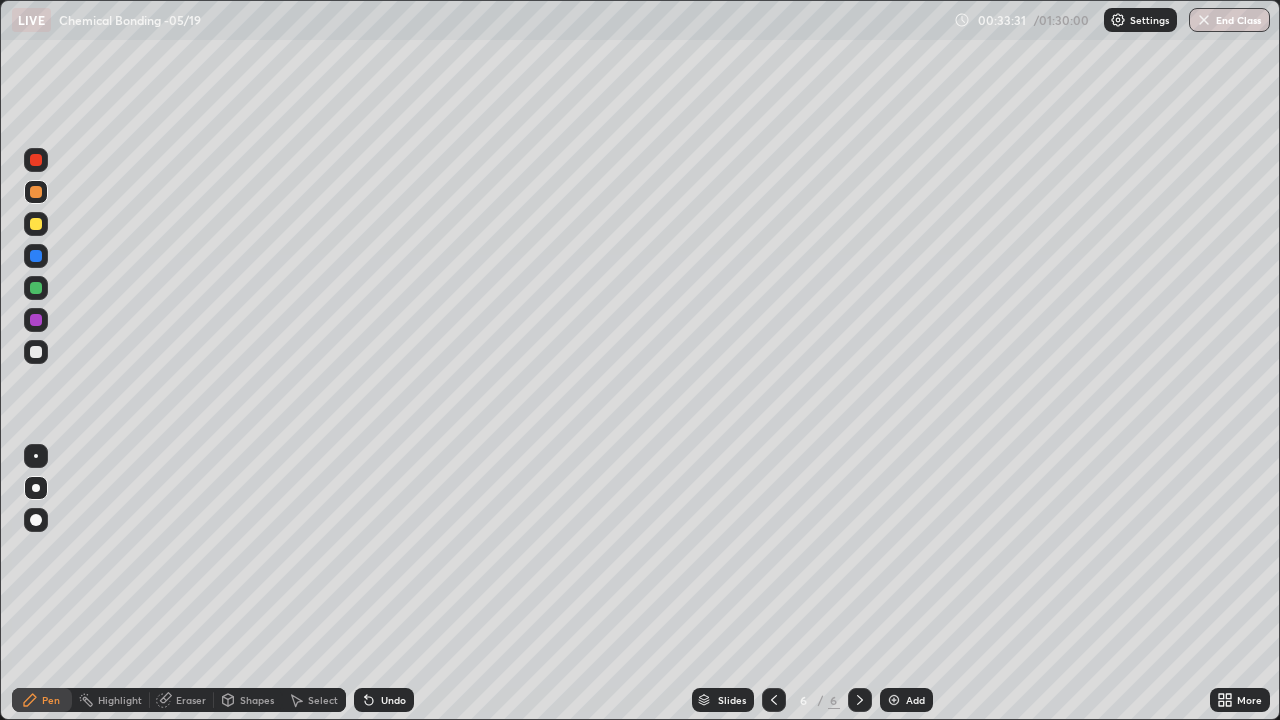 click at bounding box center (36, 352) 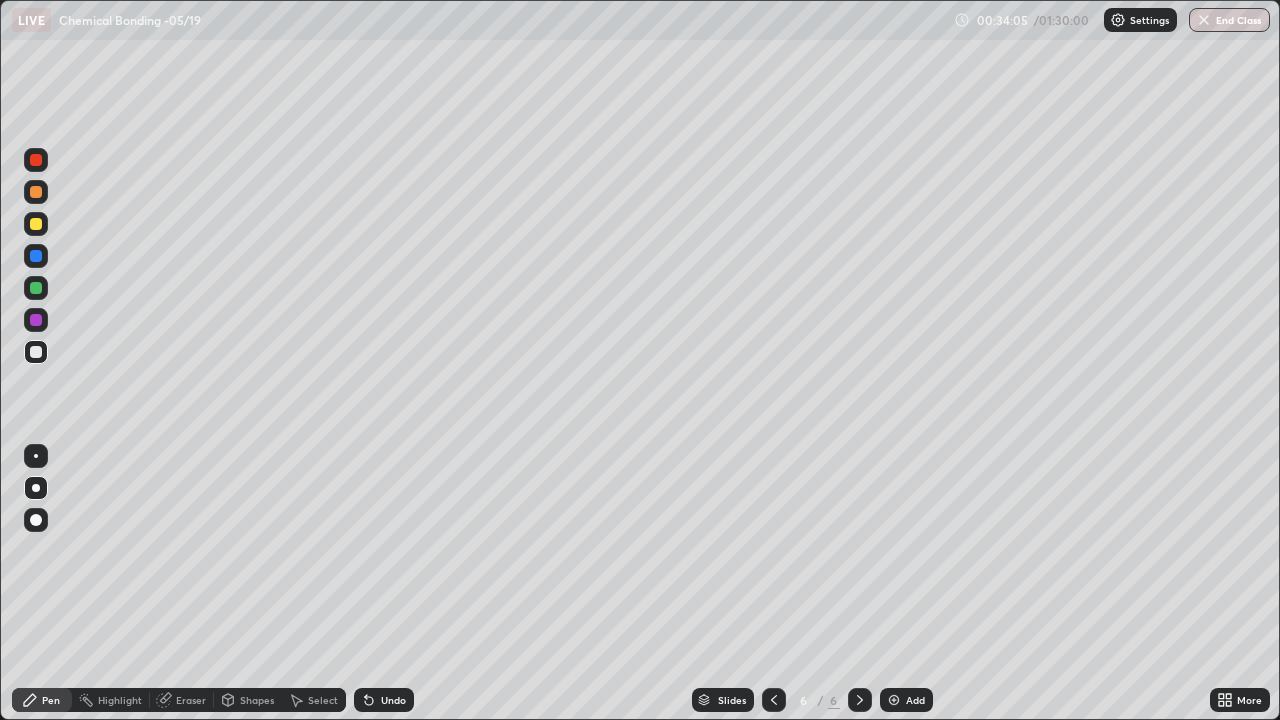 click at bounding box center [36, 256] 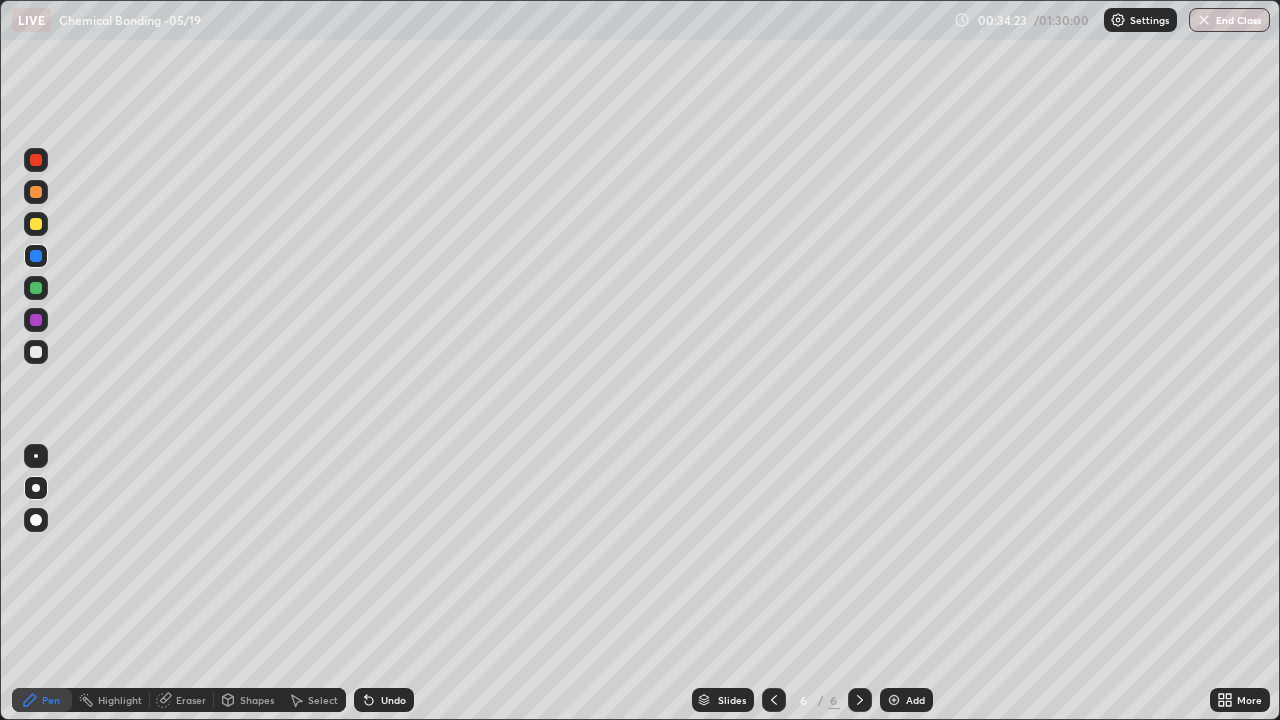 click at bounding box center (36, 352) 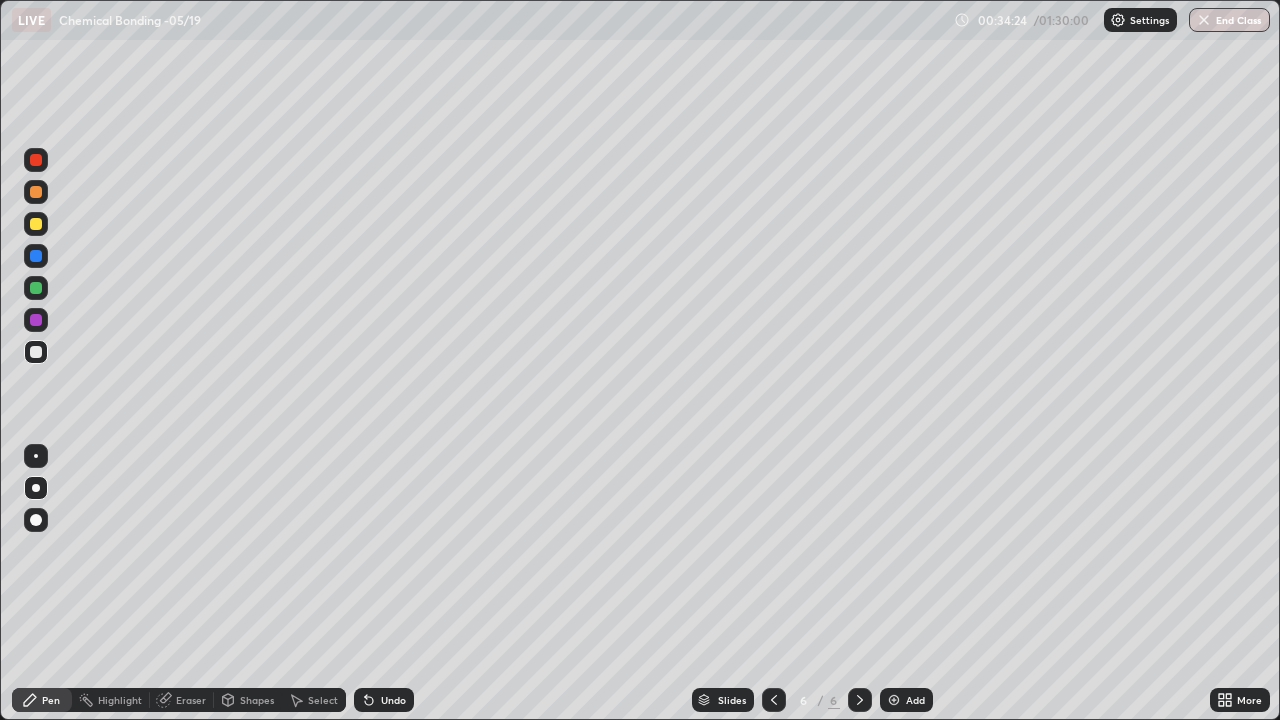 click on "Eraser" at bounding box center (191, 700) 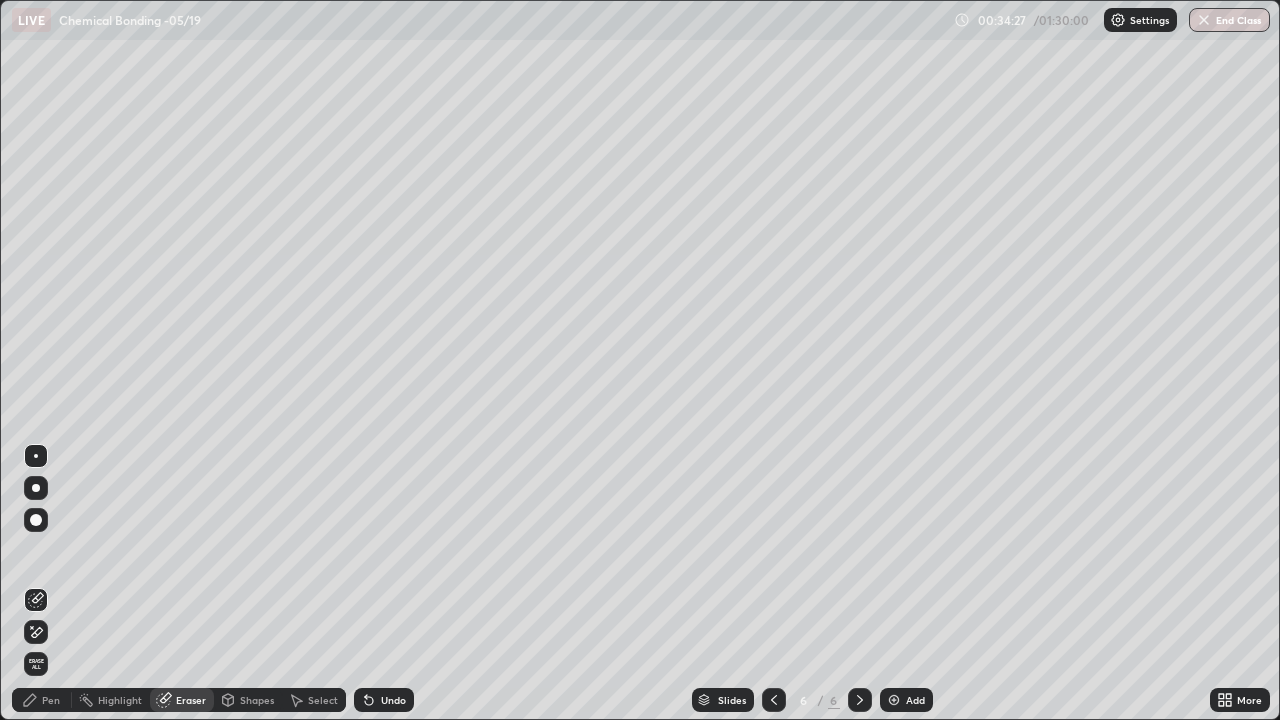 click on "Pen" at bounding box center [51, 700] 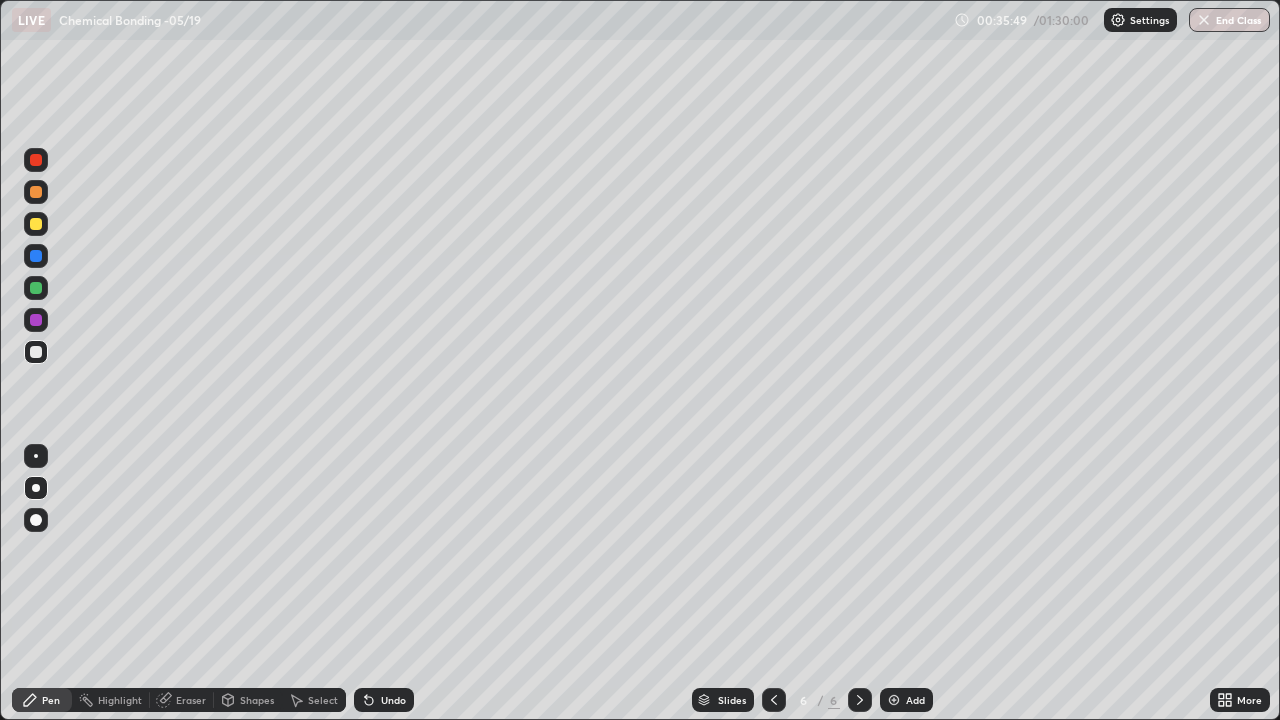 click at bounding box center (894, 700) 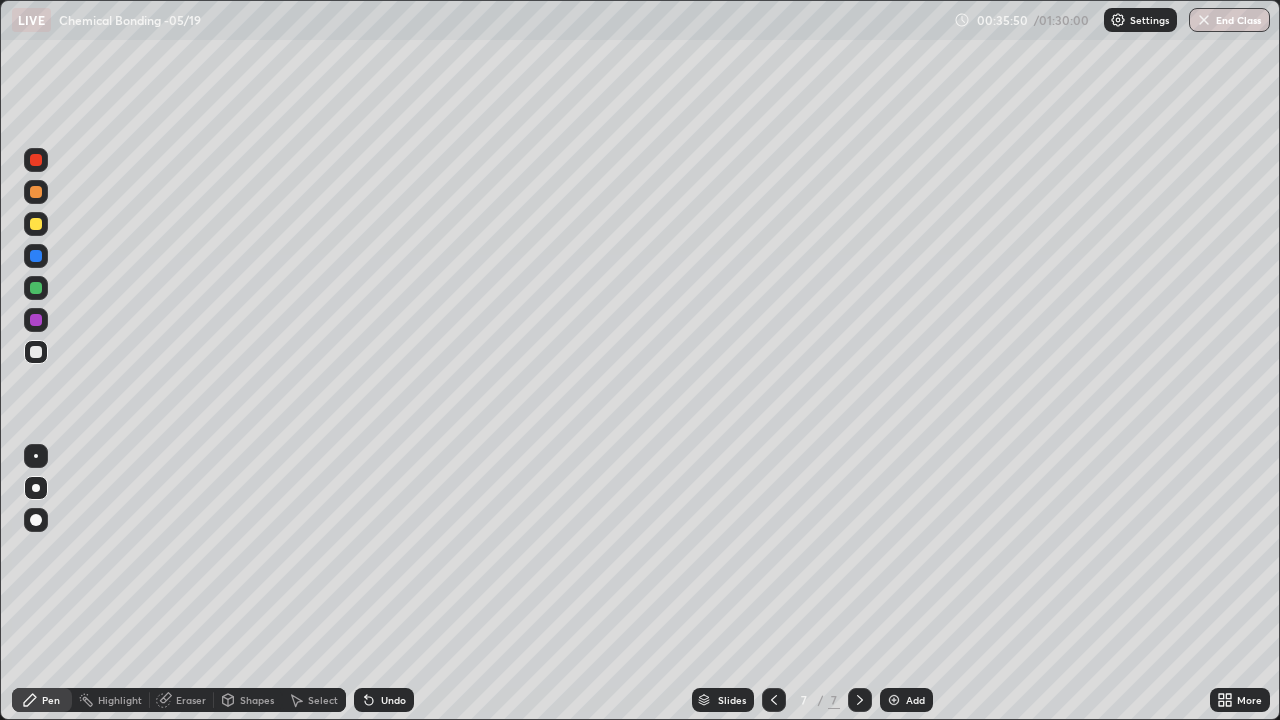 click at bounding box center (36, 192) 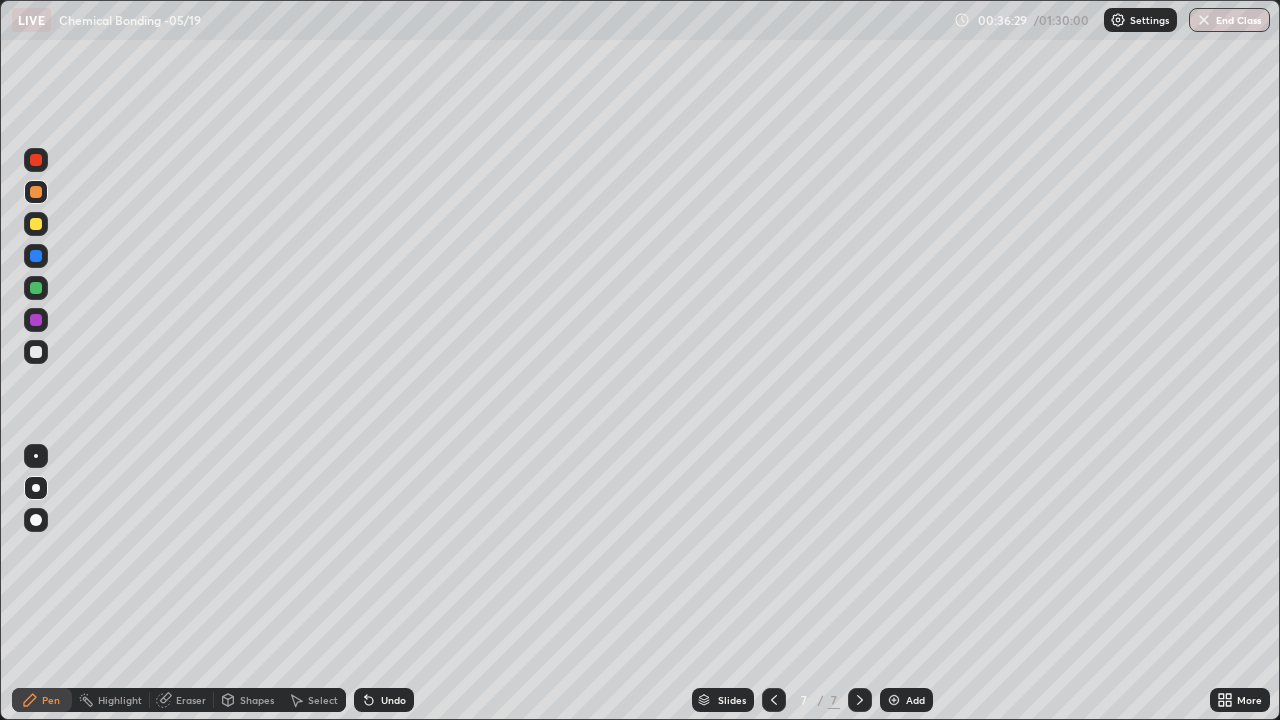 click at bounding box center (36, 288) 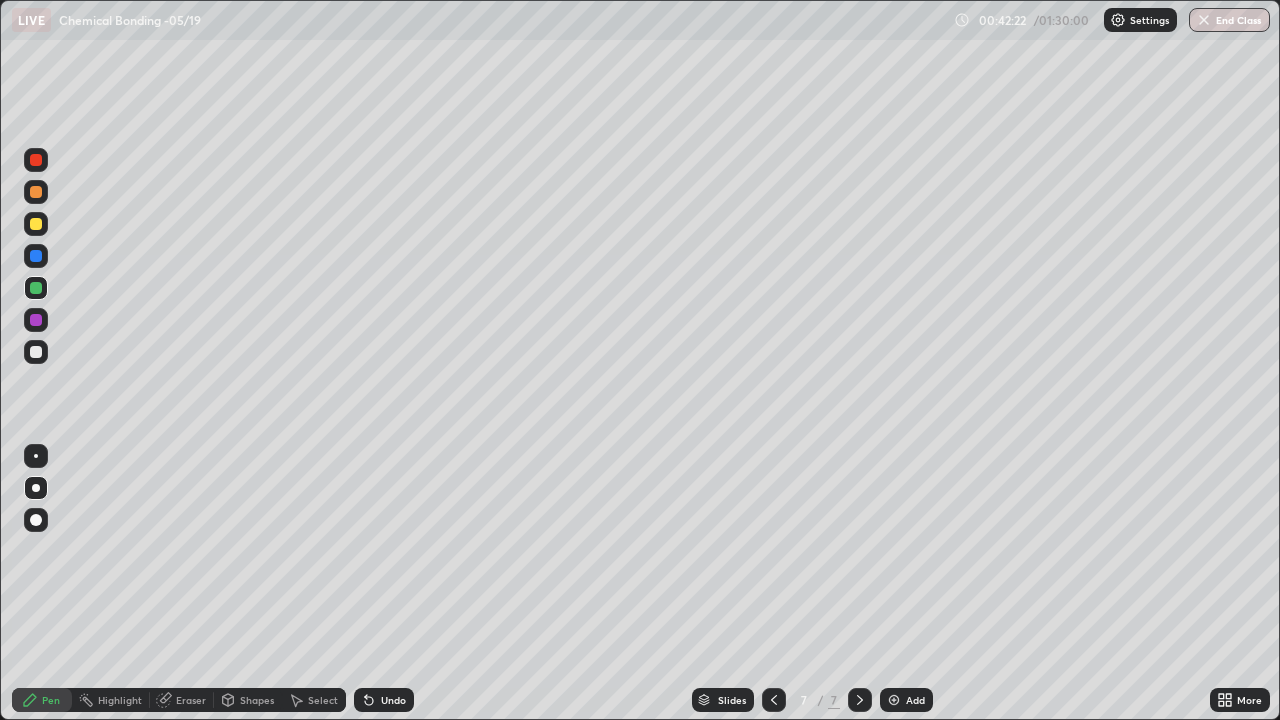 click at bounding box center [36, 352] 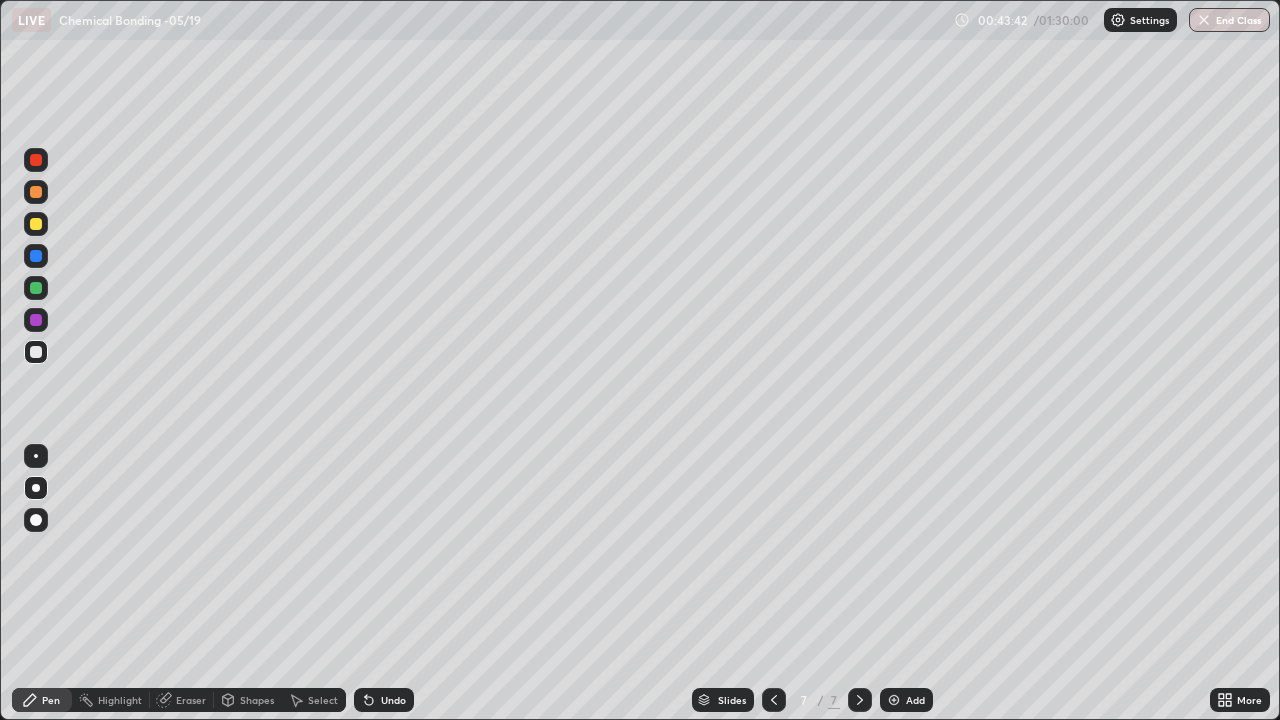 click on "Eraser" at bounding box center [191, 700] 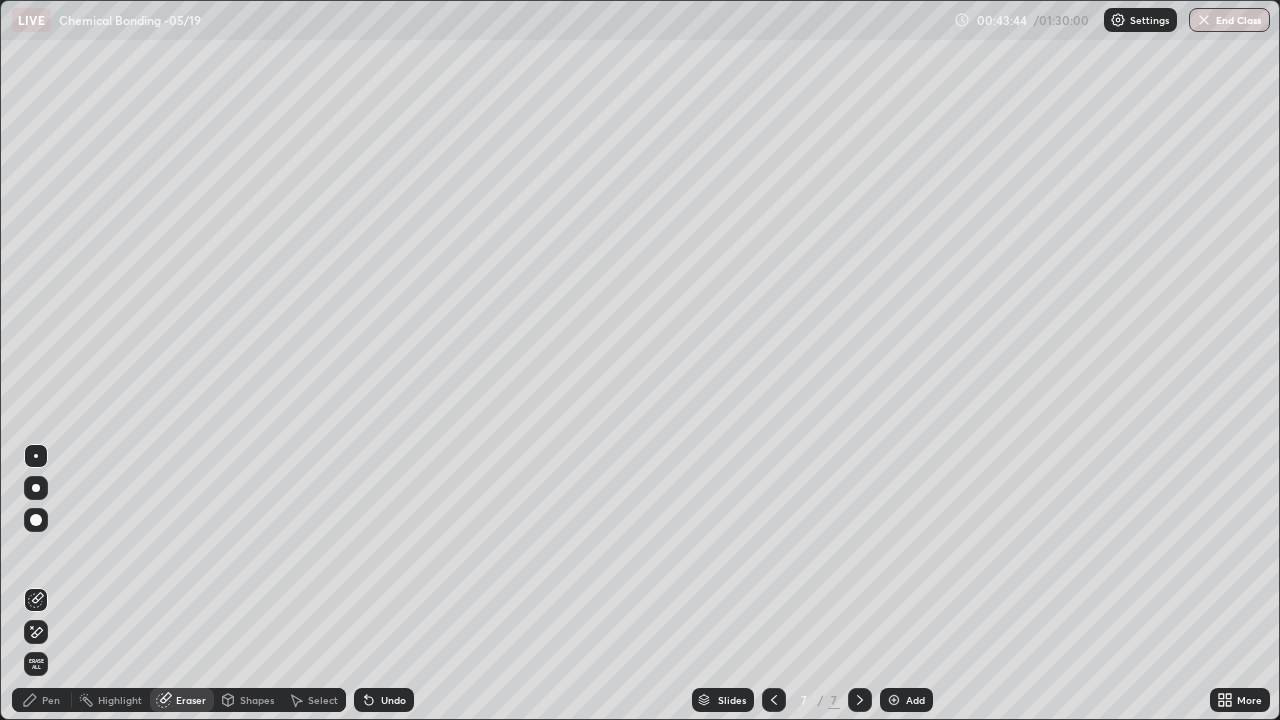 click on "Pen" at bounding box center (42, 700) 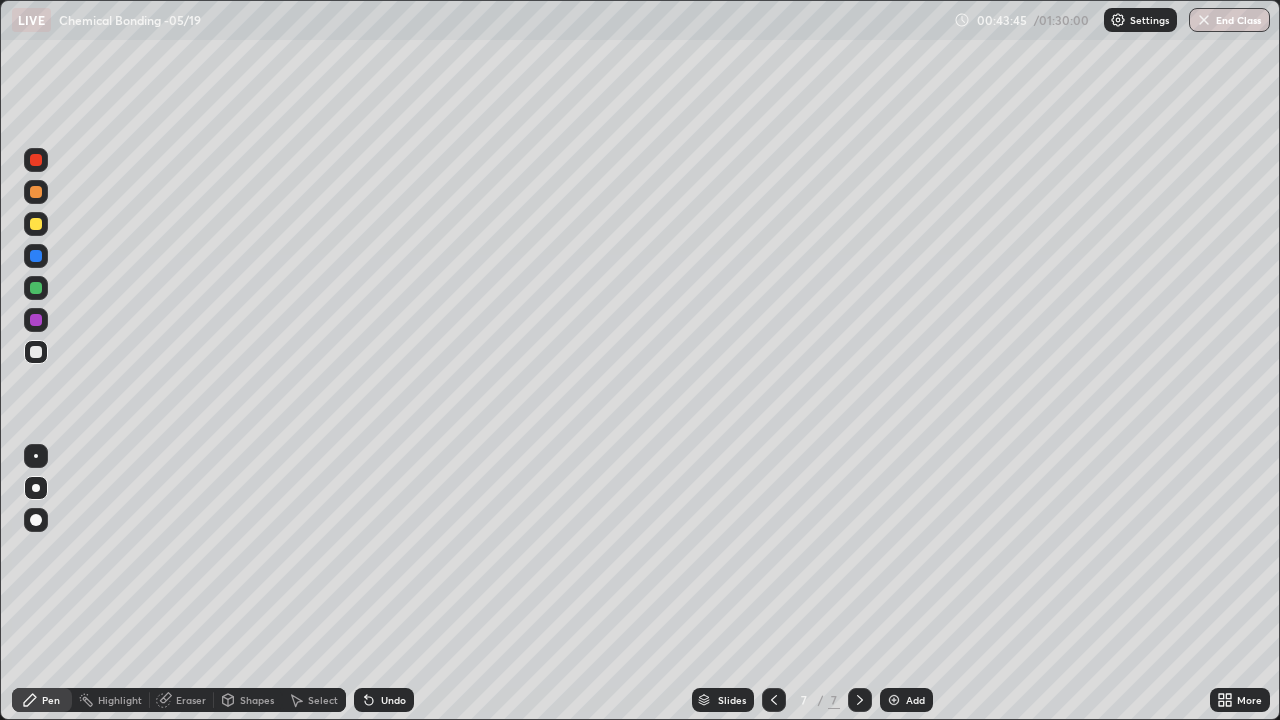 click at bounding box center [36, 192] 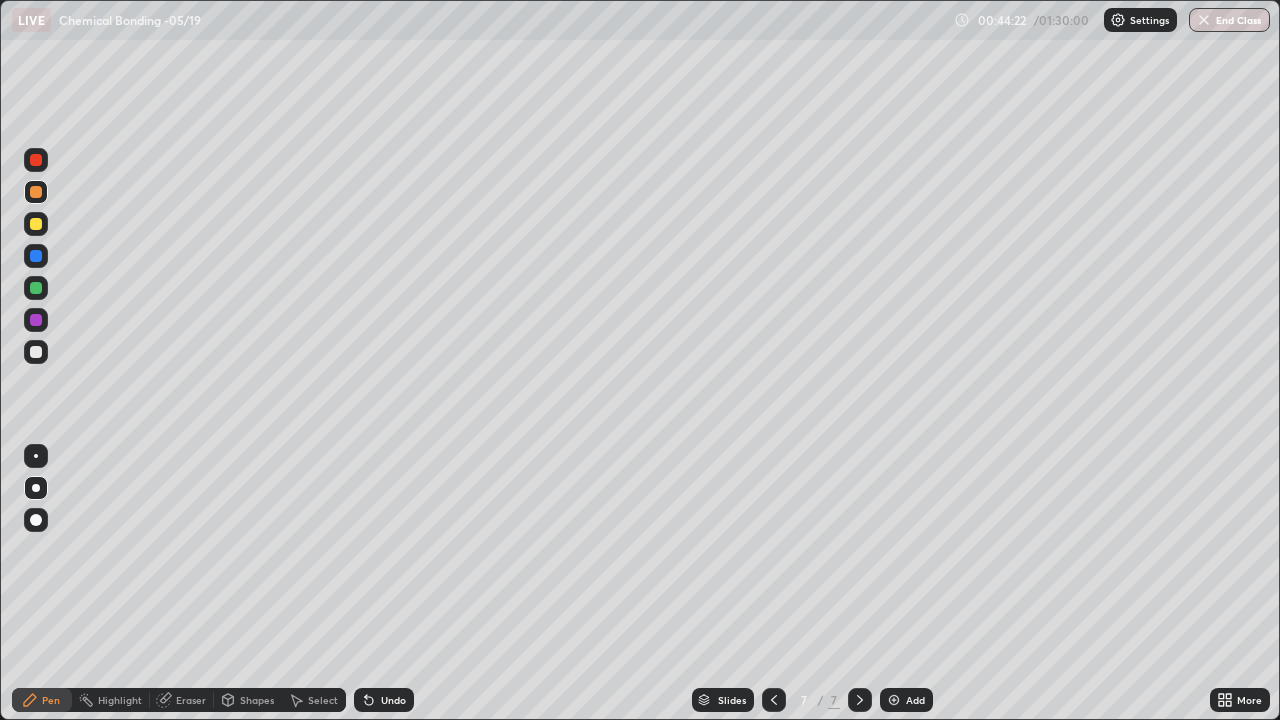 click at bounding box center (36, 352) 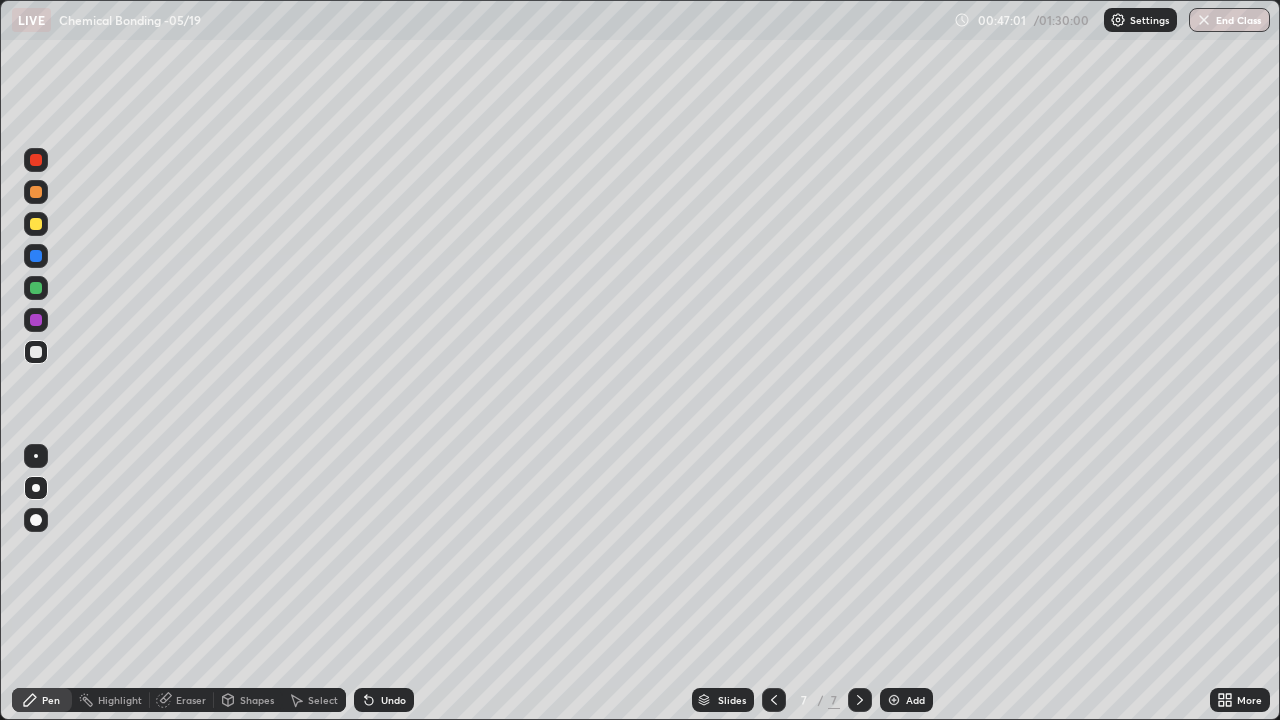 click at bounding box center [36, 192] 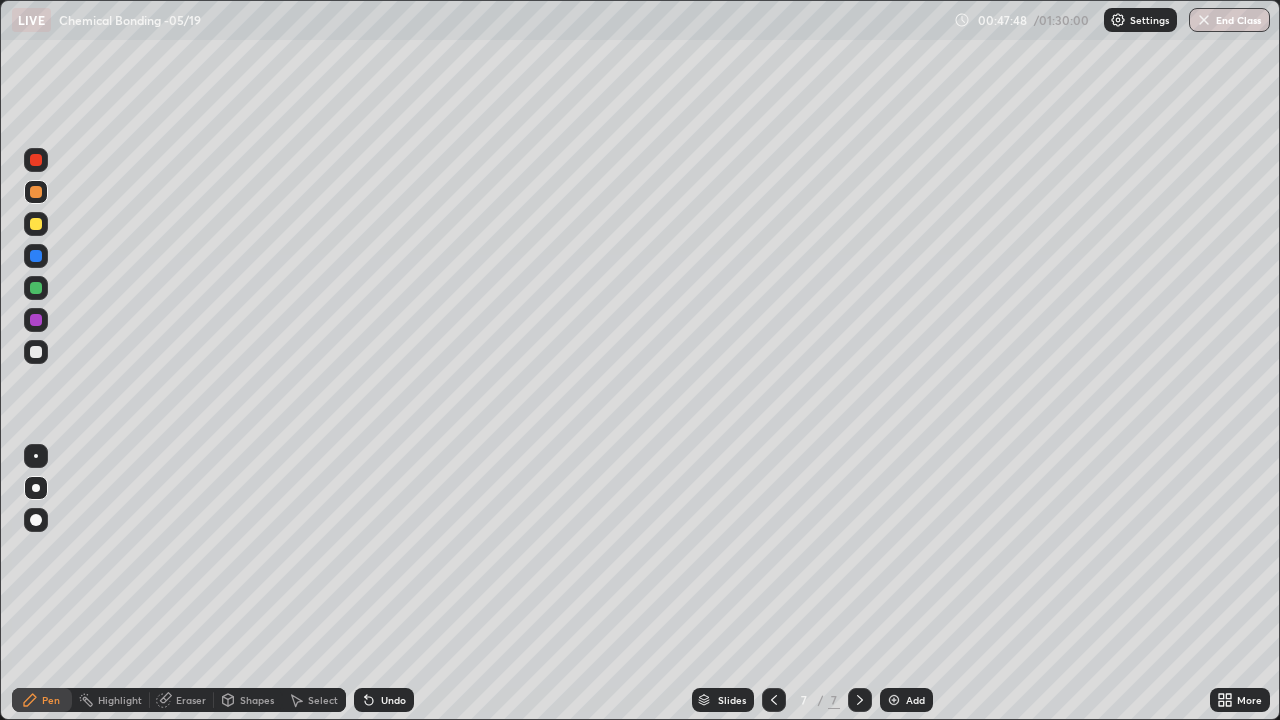 click at bounding box center (36, 352) 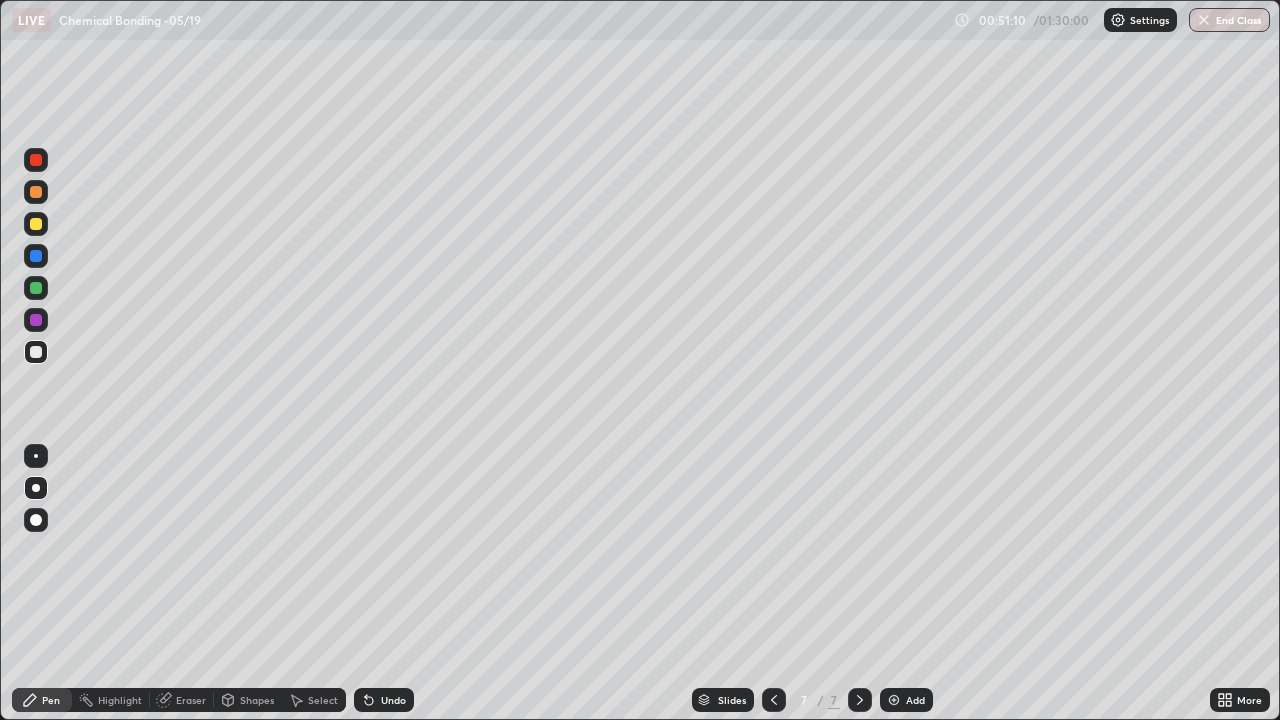 click at bounding box center [36, 192] 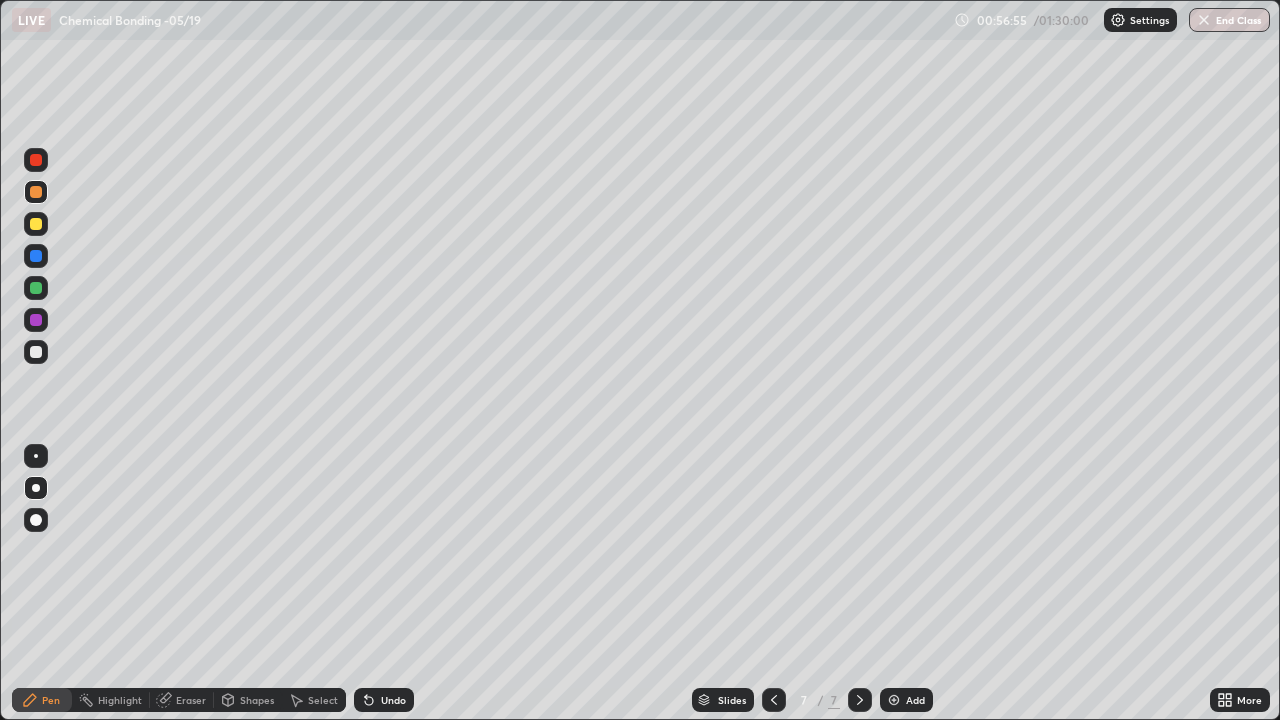 click at bounding box center (36, 224) 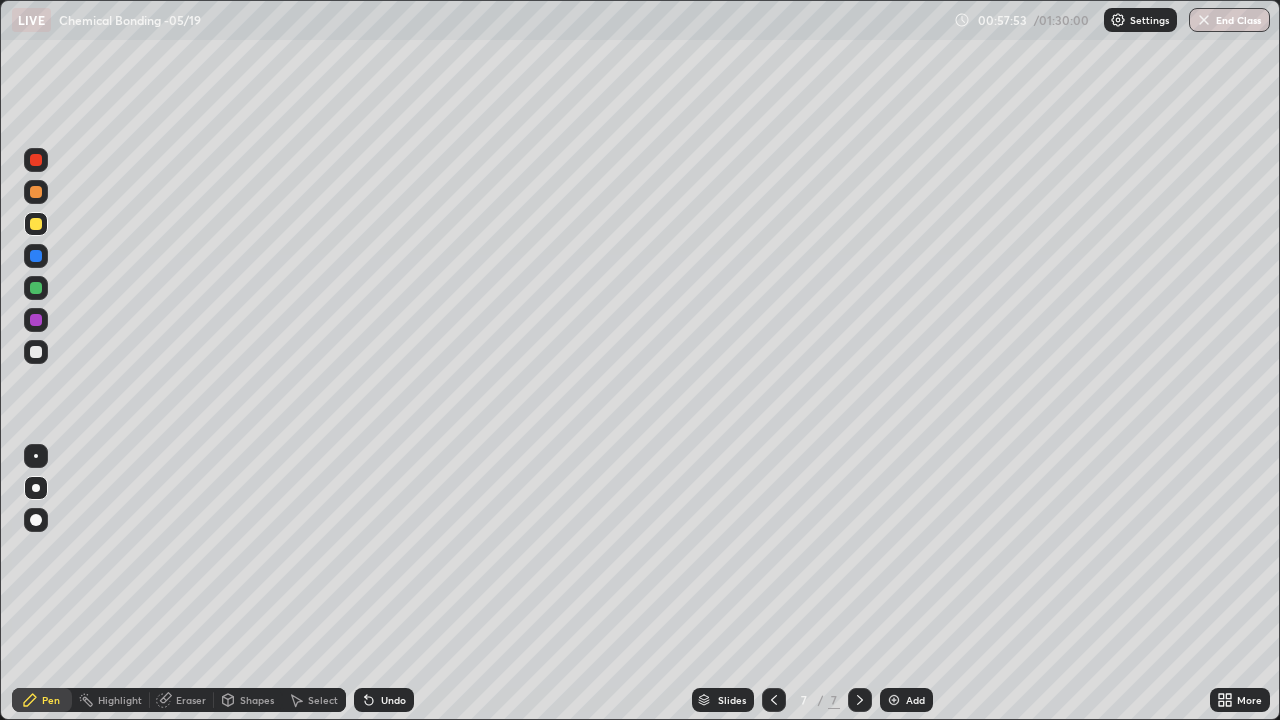 click at bounding box center (36, 288) 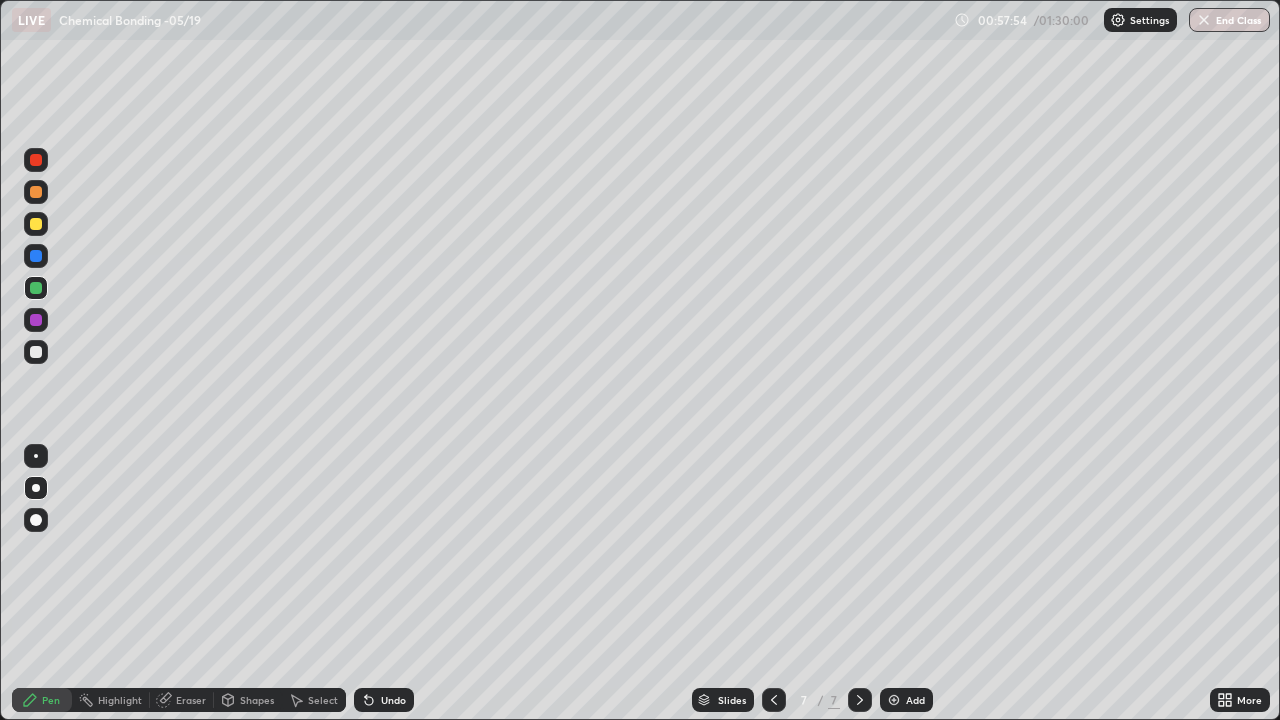 click at bounding box center (36, 192) 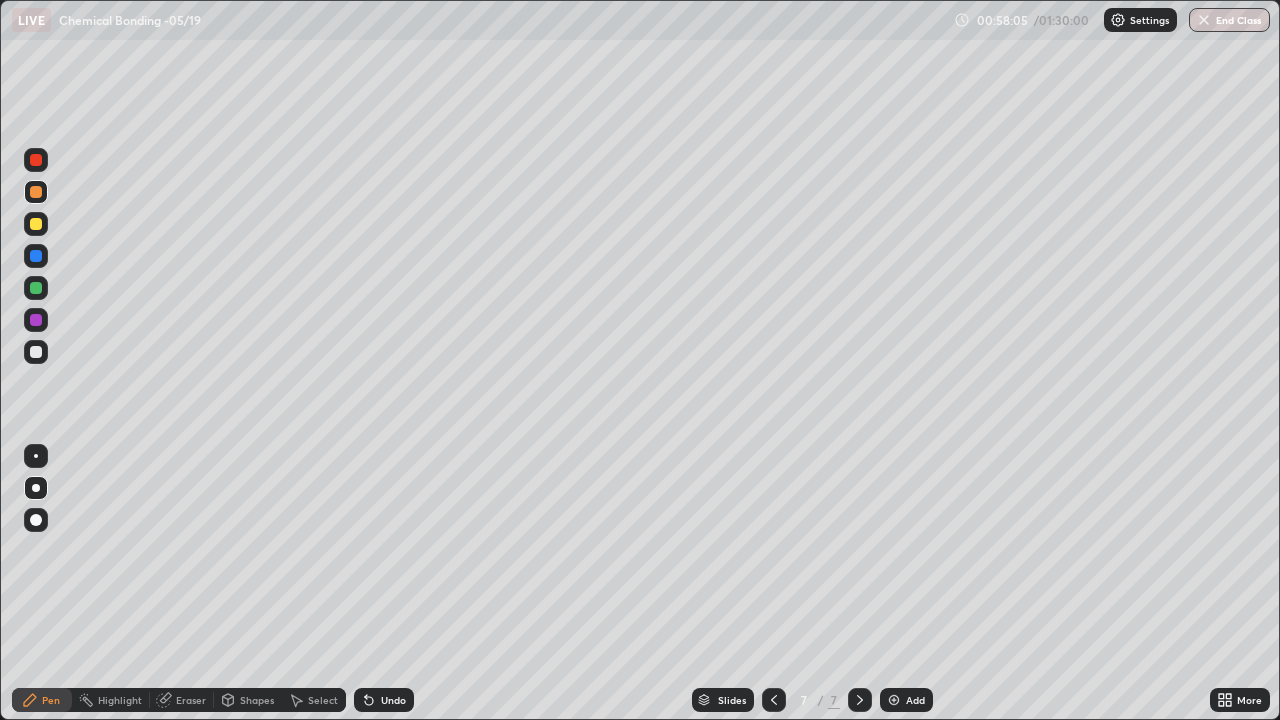 click at bounding box center (36, 288) 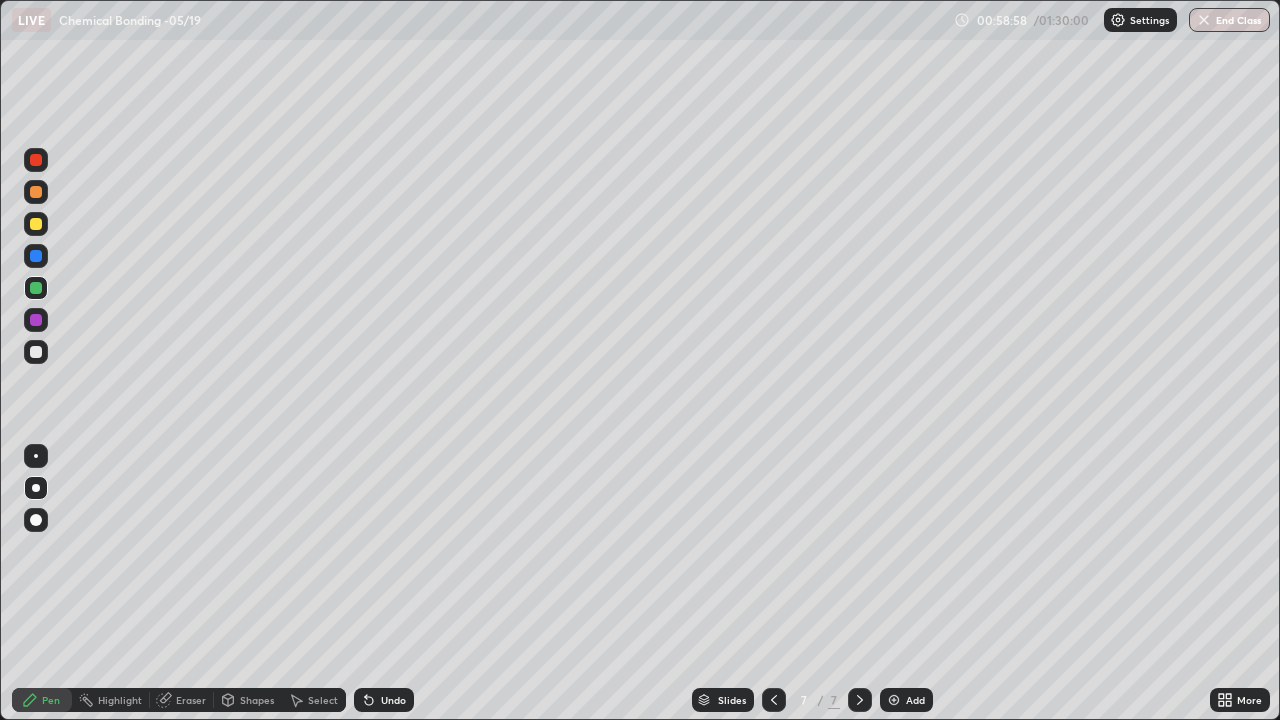 click at bounding box center [36, 256] 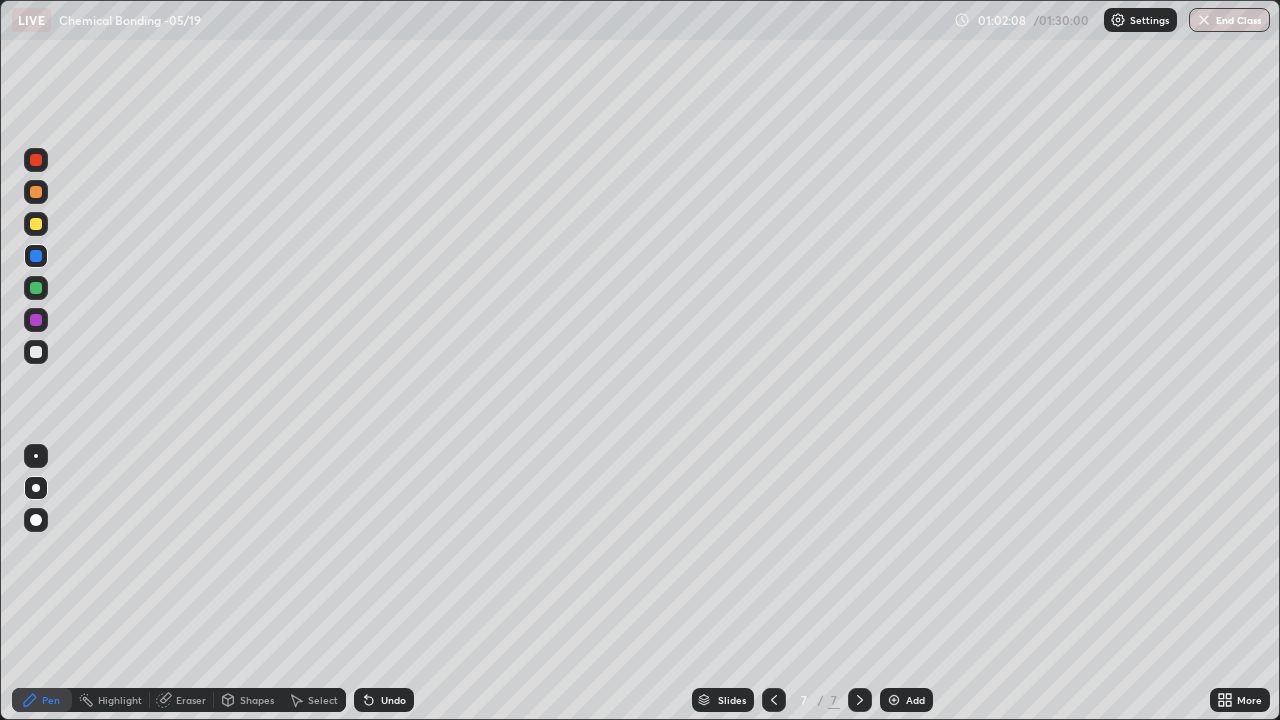 click at bounding box center (36, 288) 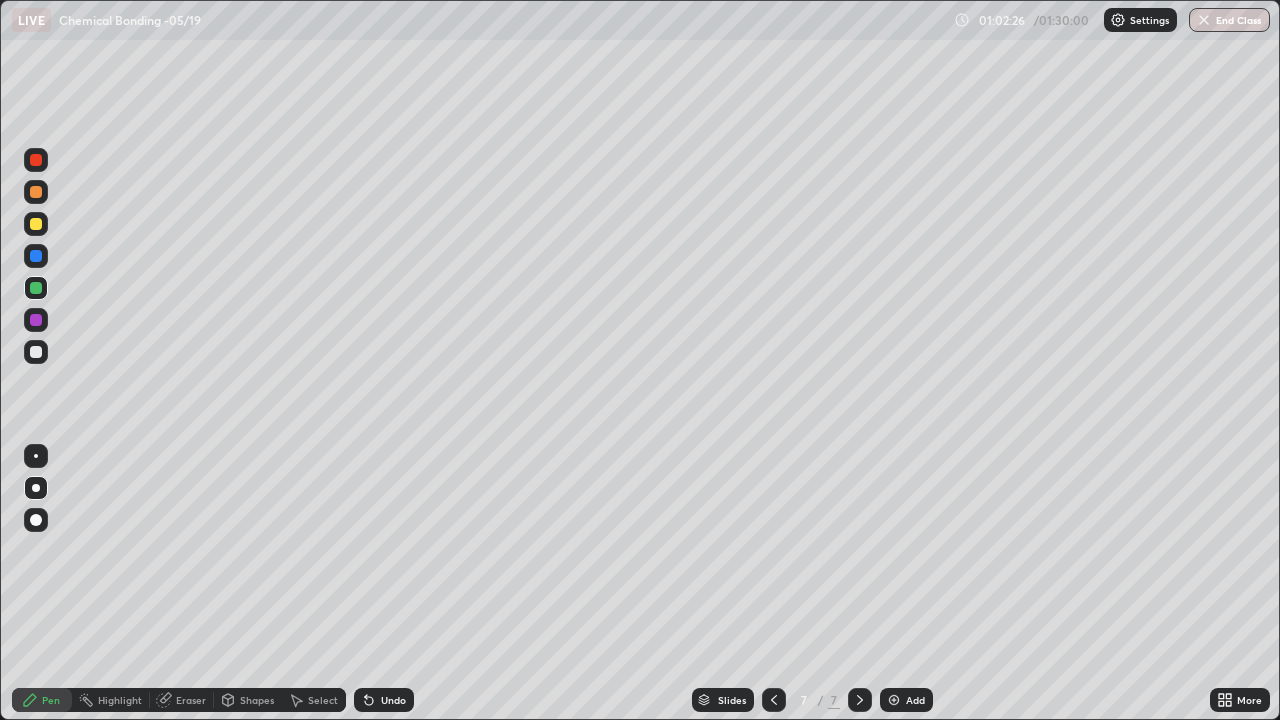click on "Undo" at bounding box center [393, 700] 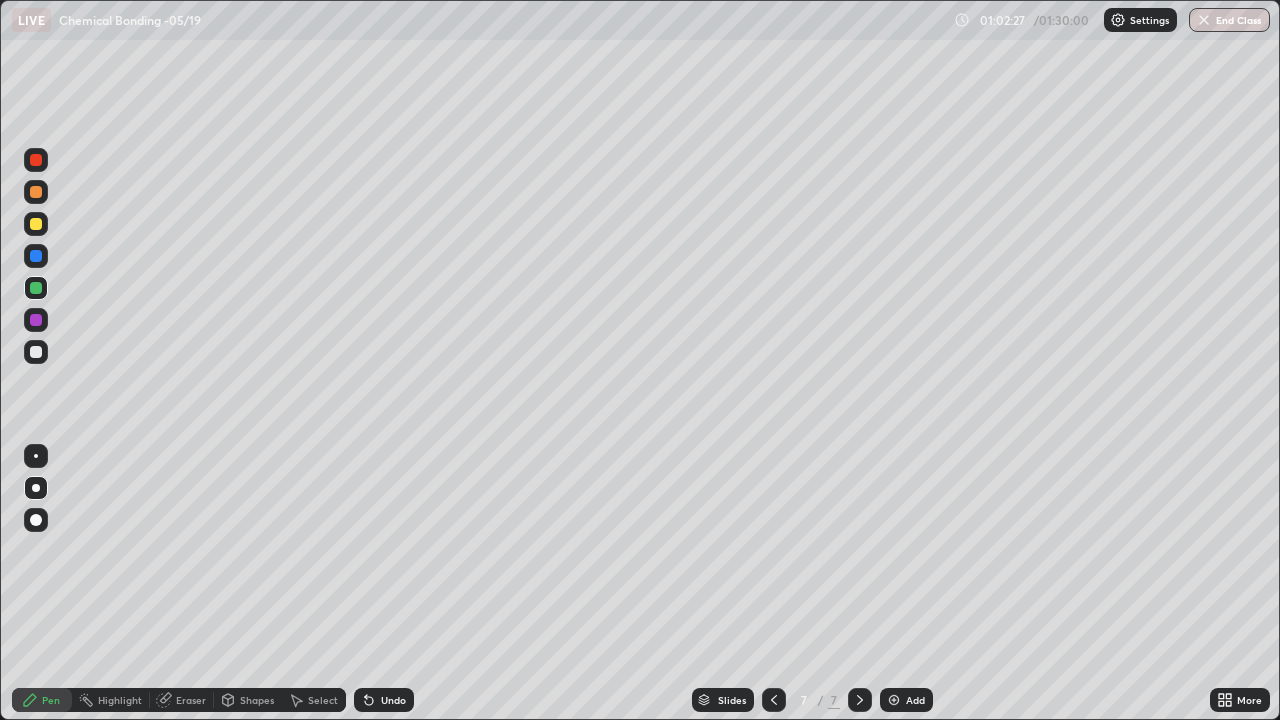 click on "Undo" at bounding box center (384, 700) 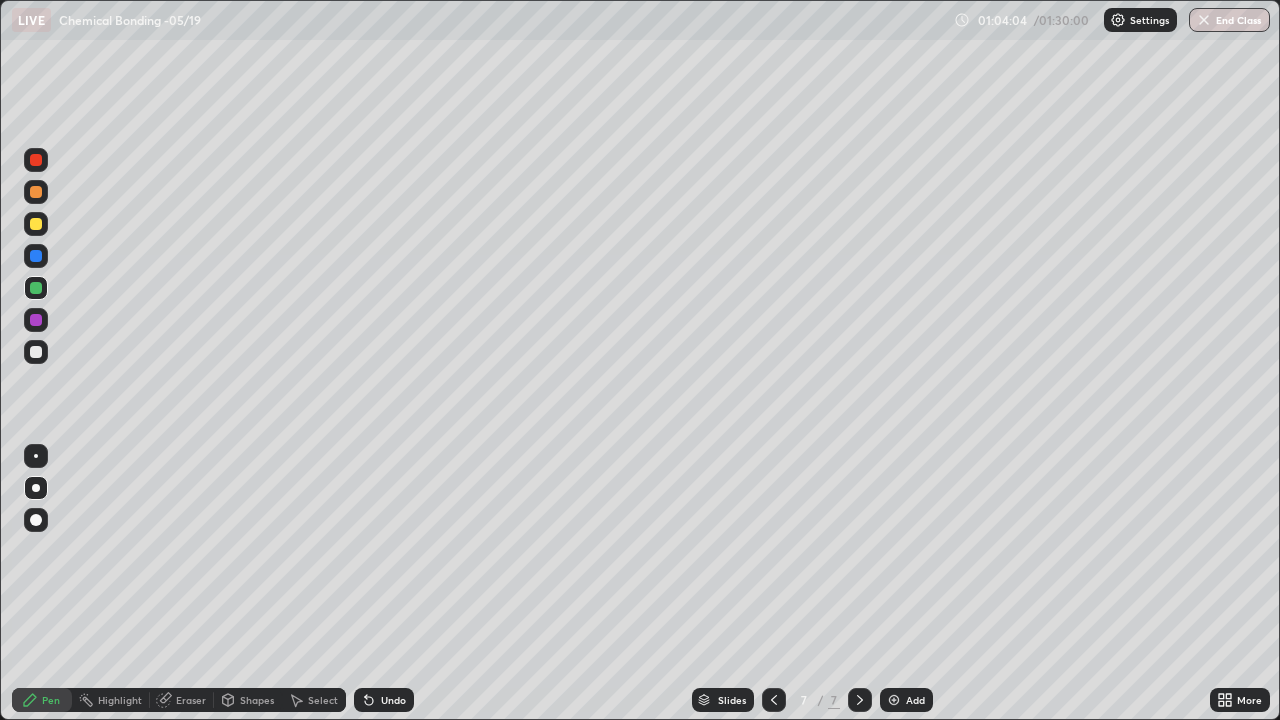 click at bounding box center [36, 352] 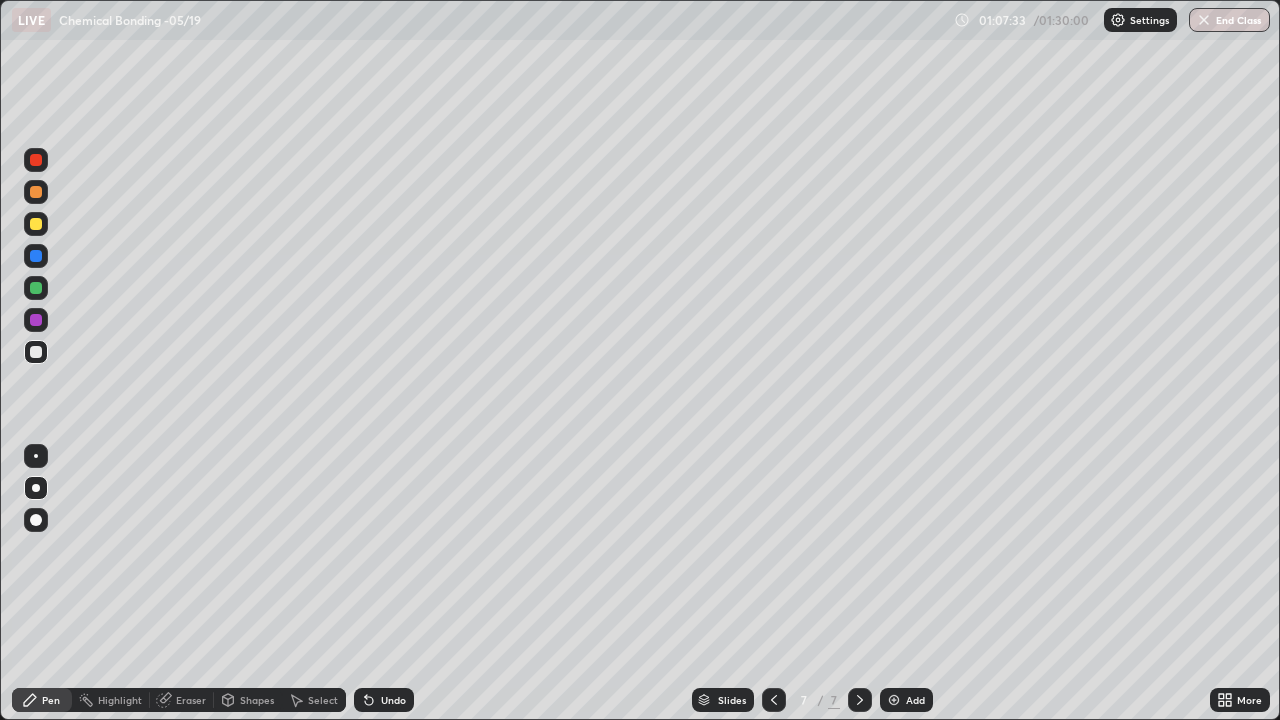 click at bounding box center (36, 288) 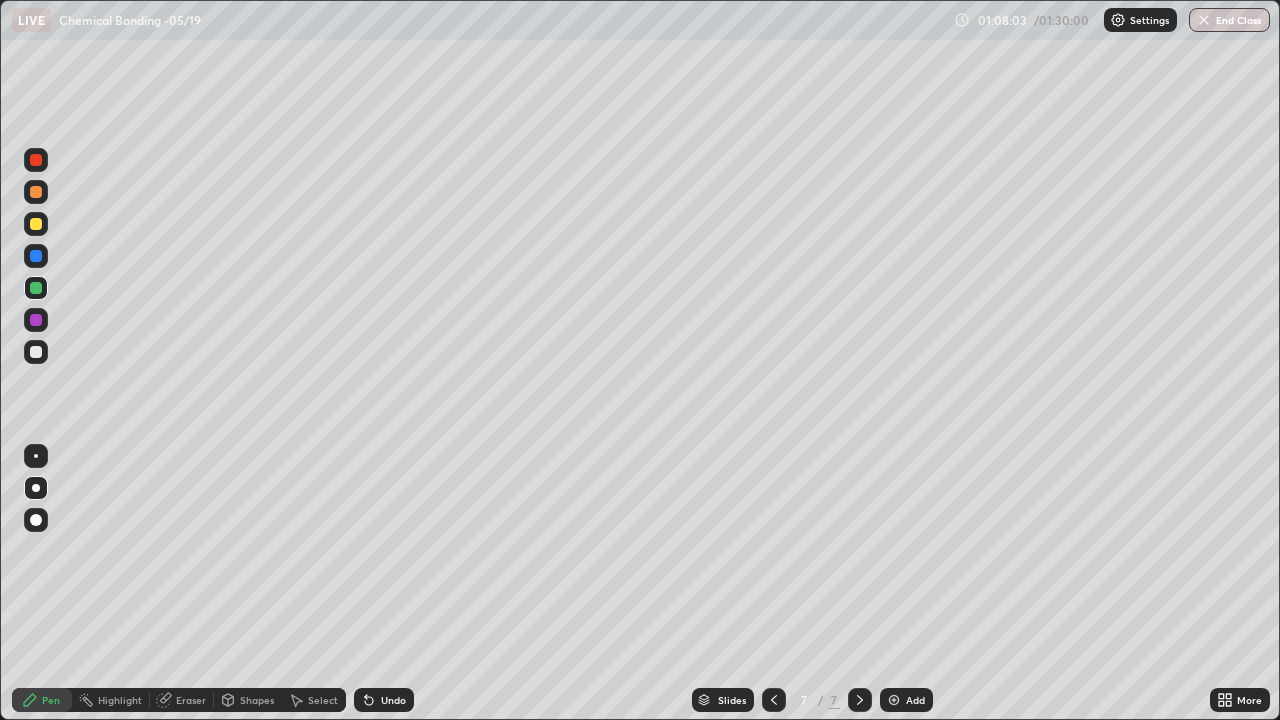 click on "Add" at bounding box center (906, 700) 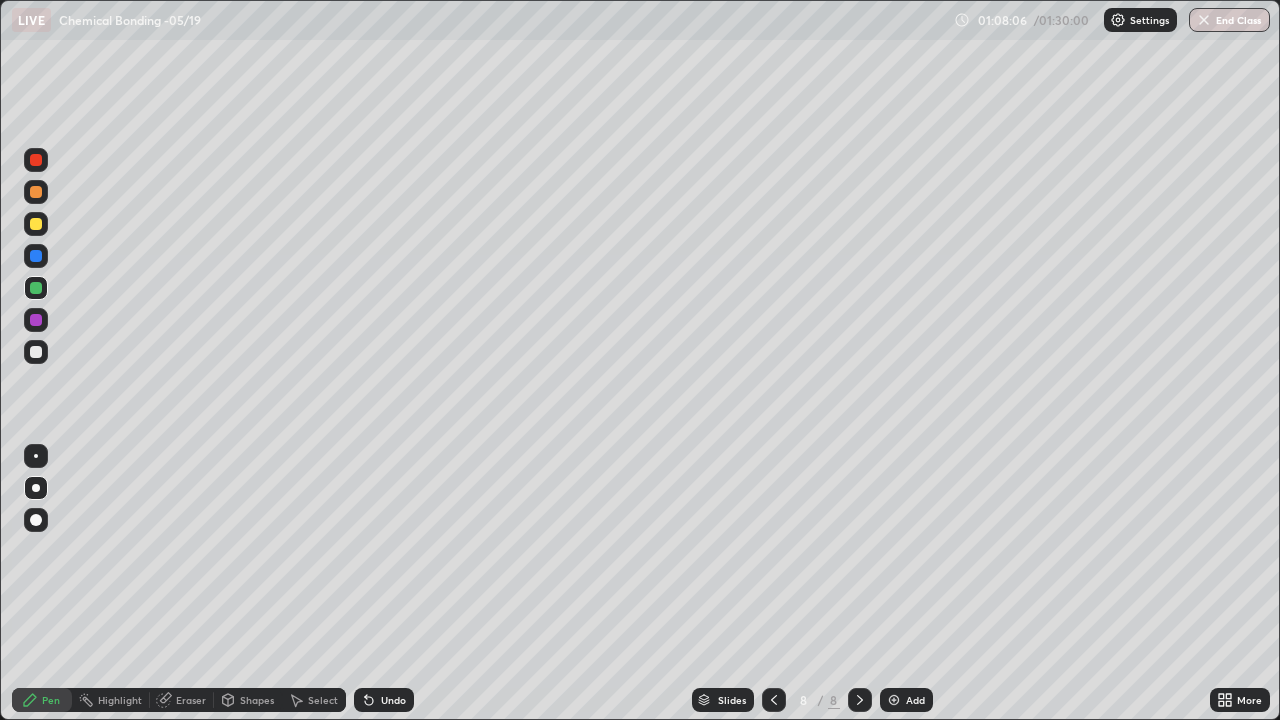 click at bounding box center [36, 192] 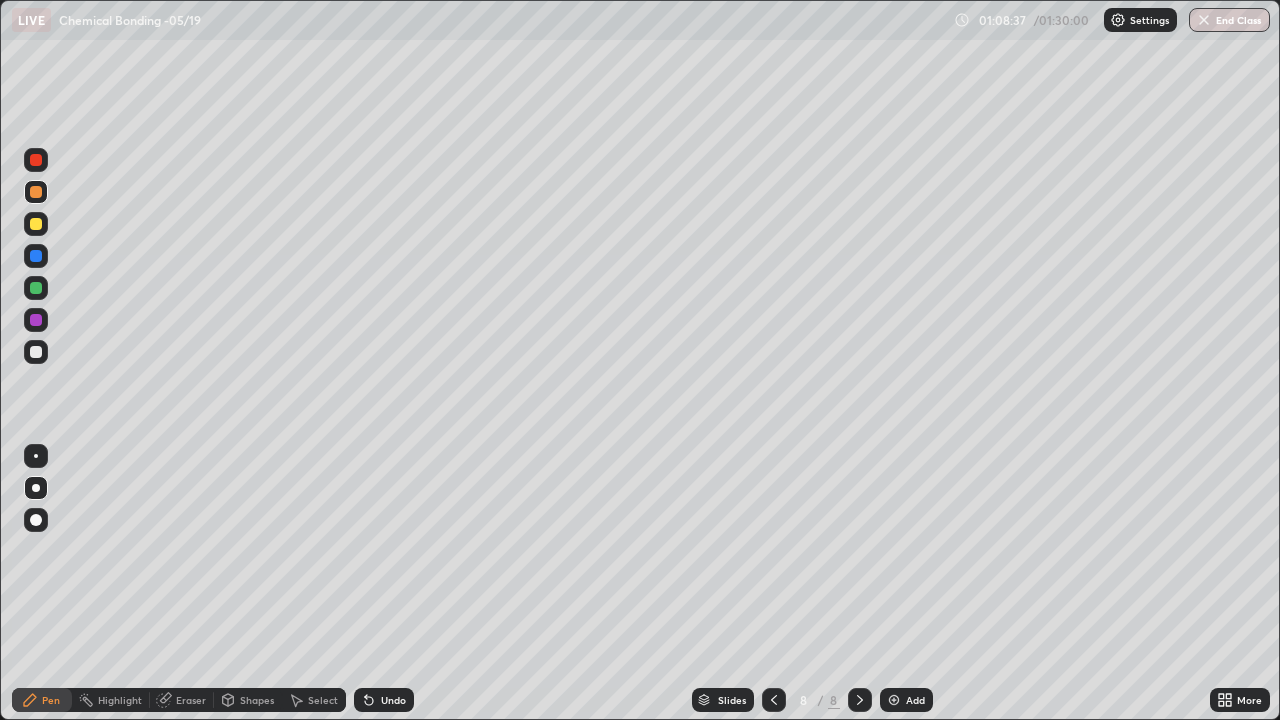 click at bounding box center (36, 352) 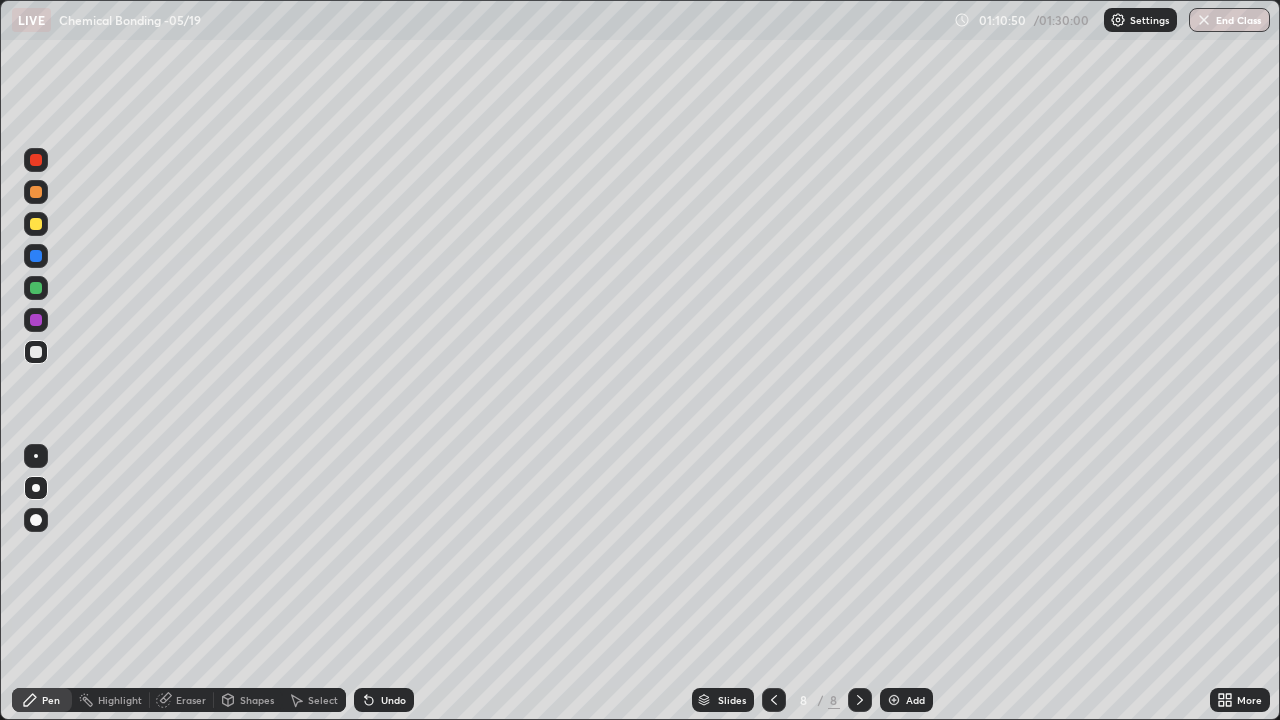click at bounding box center (36, 288) 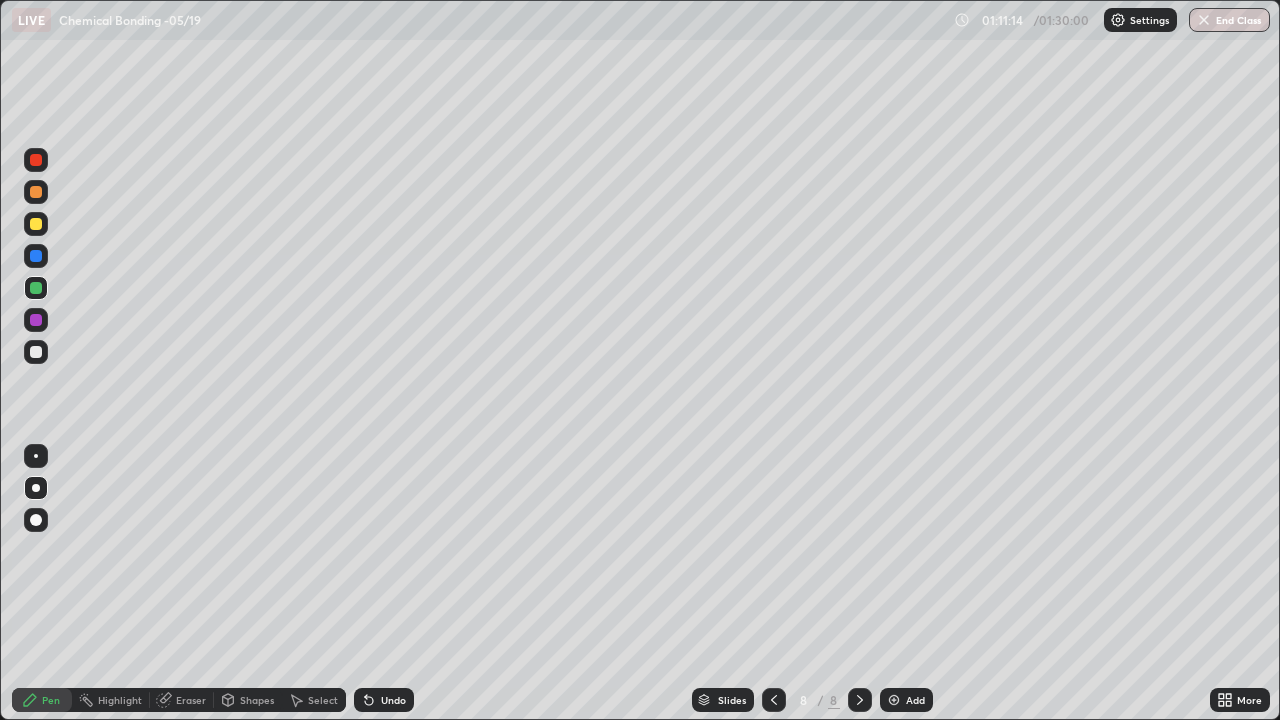 click at bounding box center (36, 256) 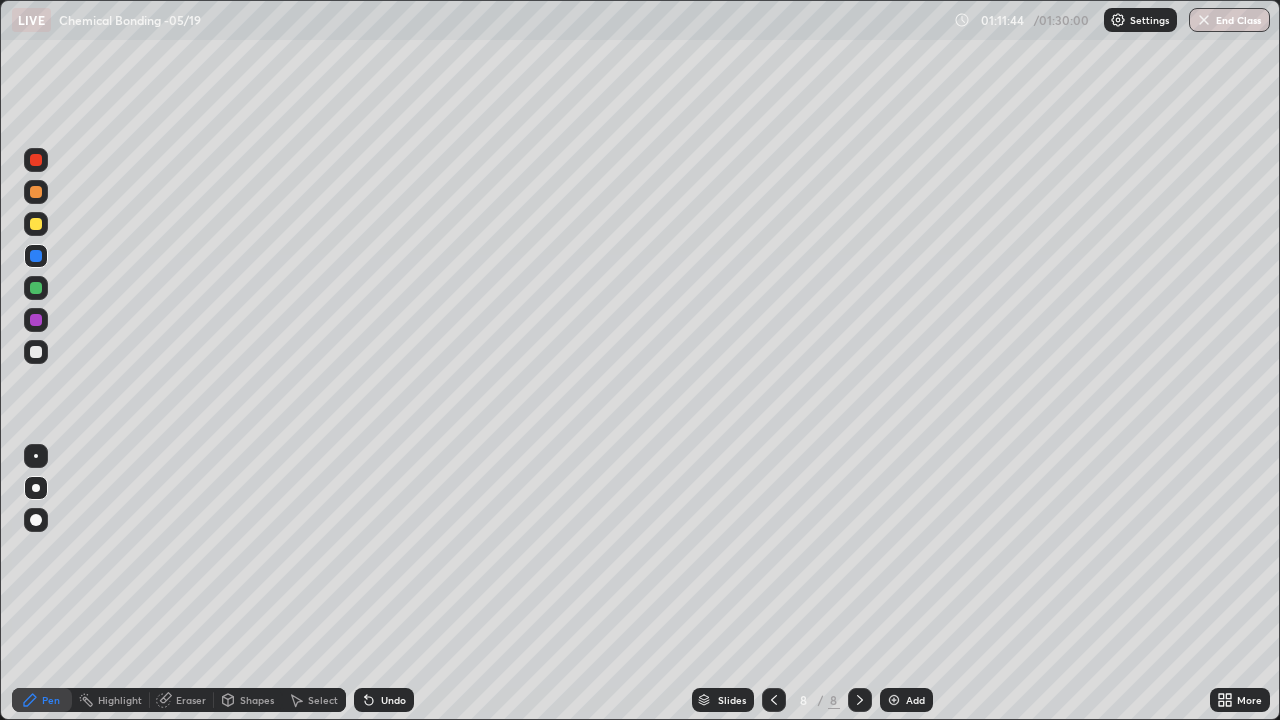 click at bounding box center (36, 288) 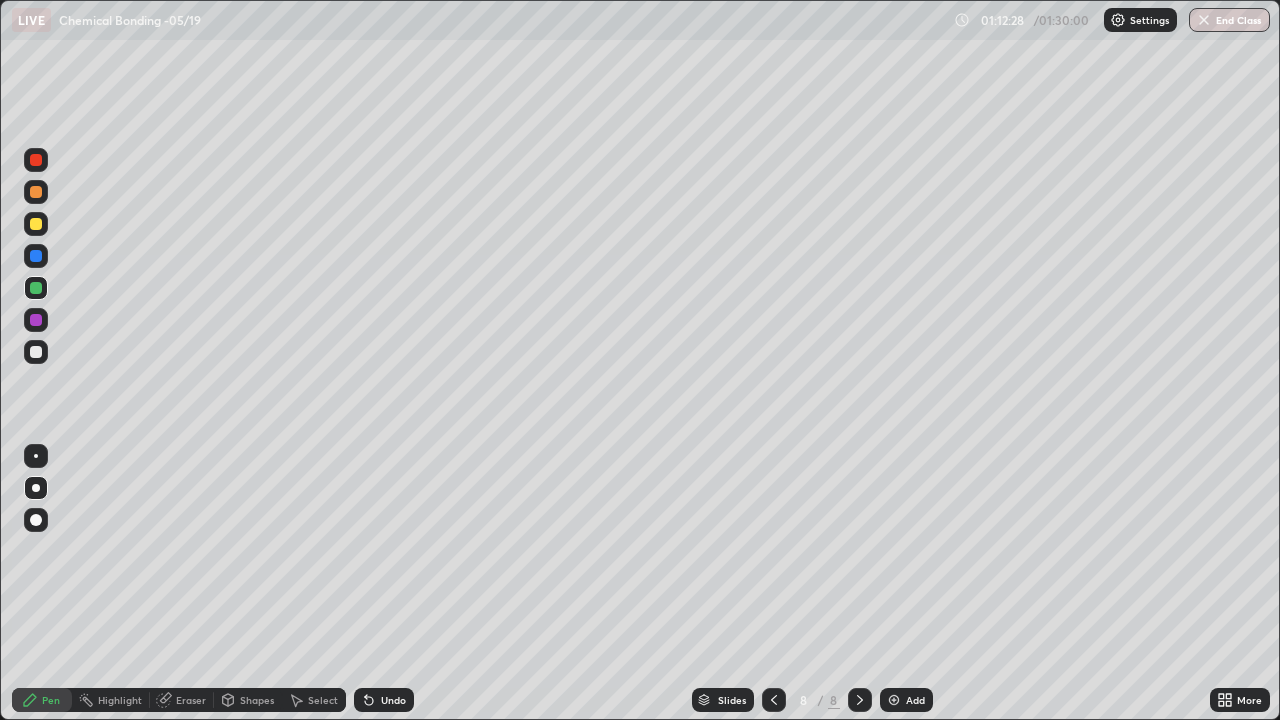 click at bounding box center (36, 352) 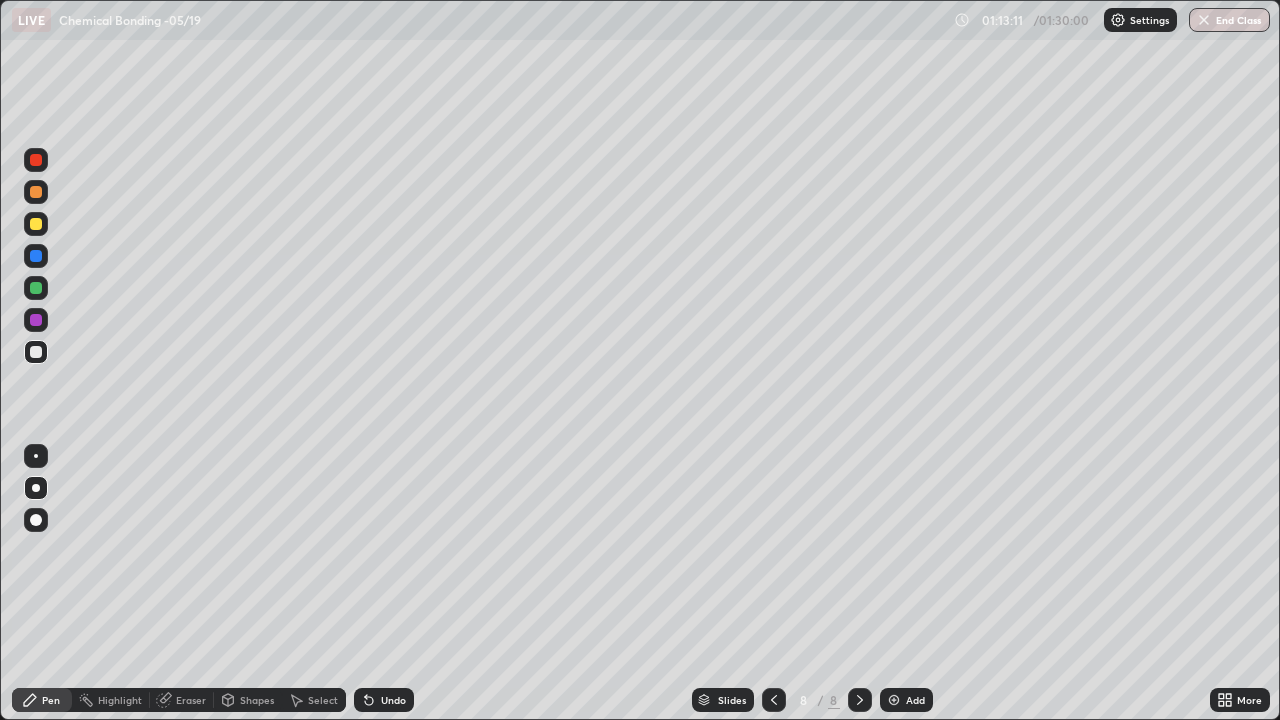click on "Eraser" at bounding box center (191, 700) 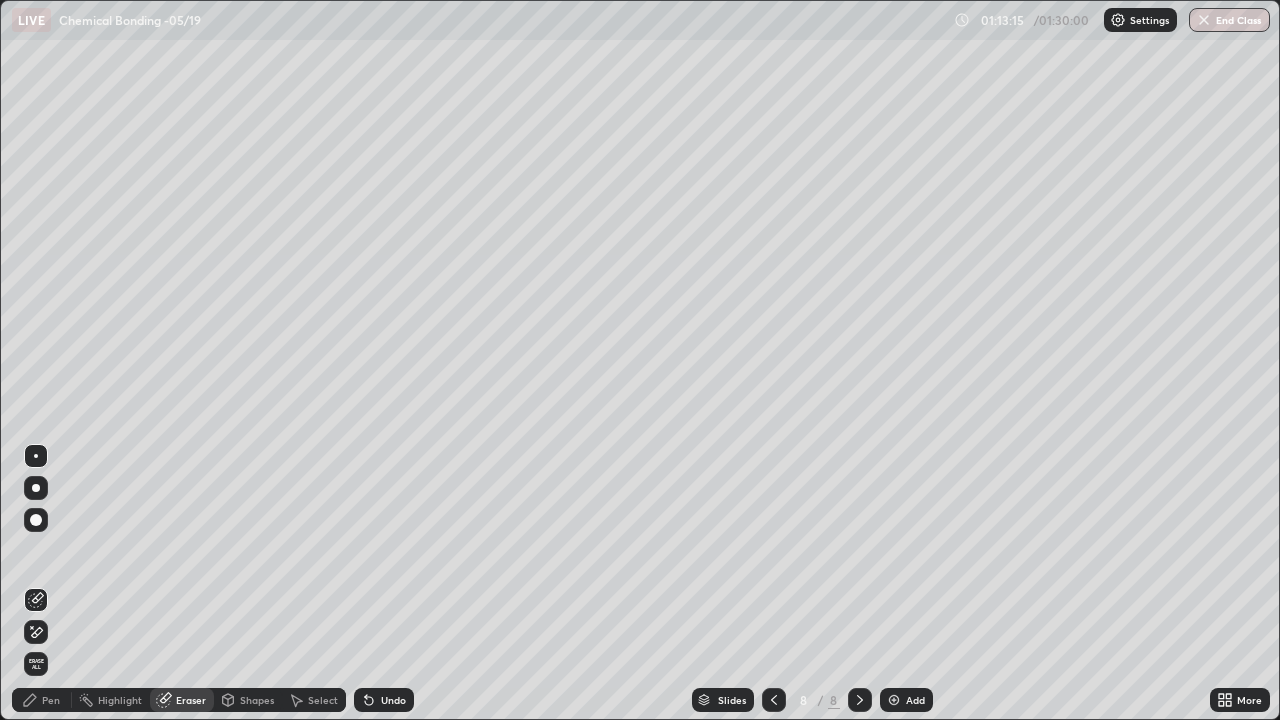 click on "Pen" at bounding box center (51, 700) 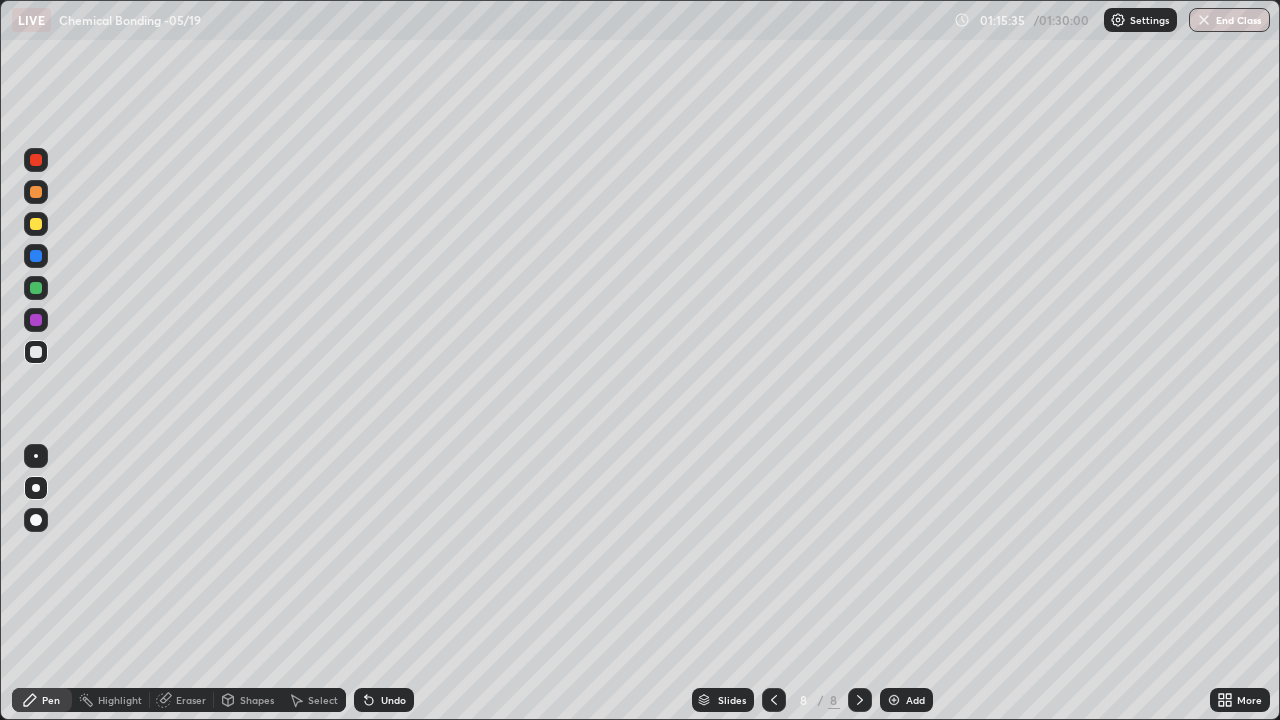 click at bounding box center (894, 700) 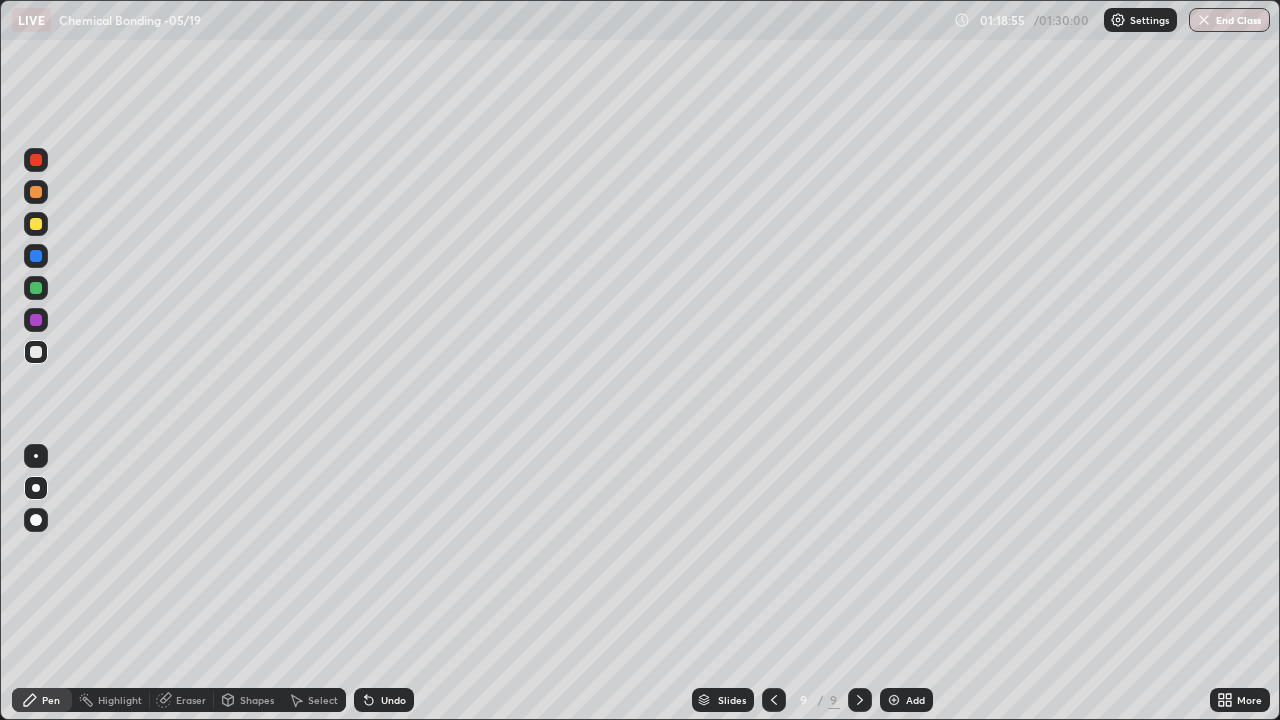 click at bounding box center (36, 352) 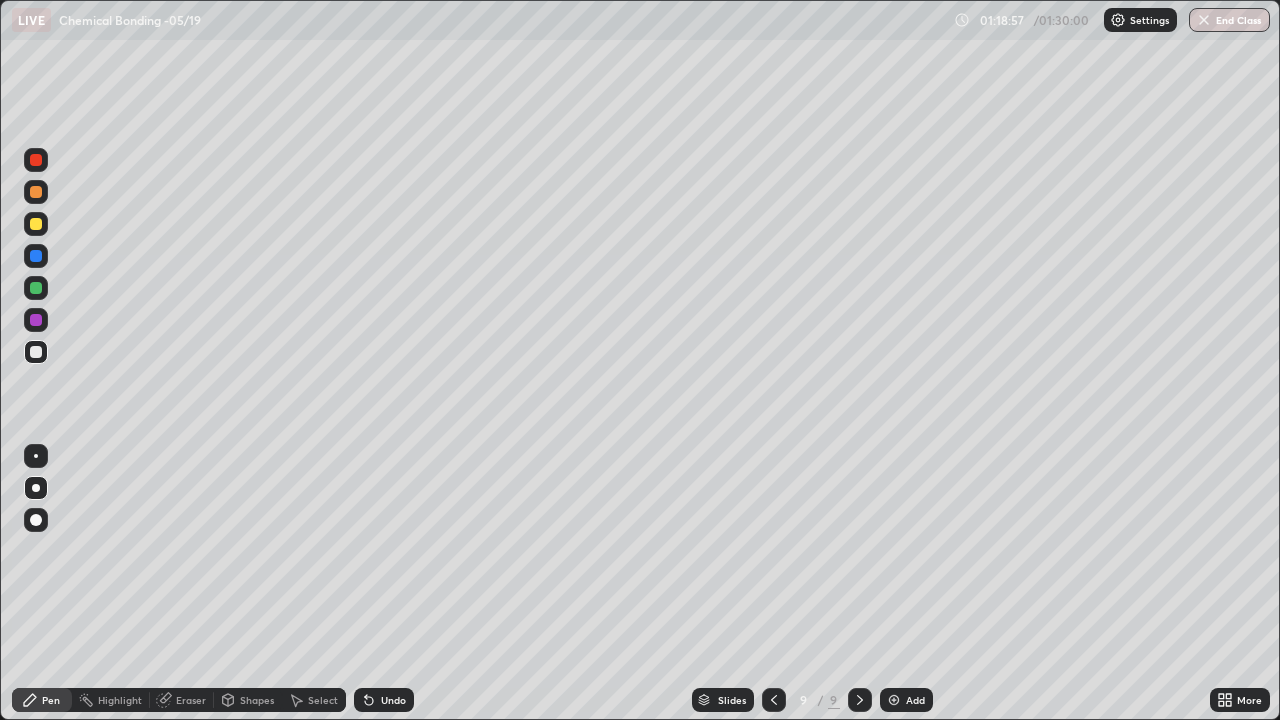 click on "Eraser" at bounding box center (191, 700) 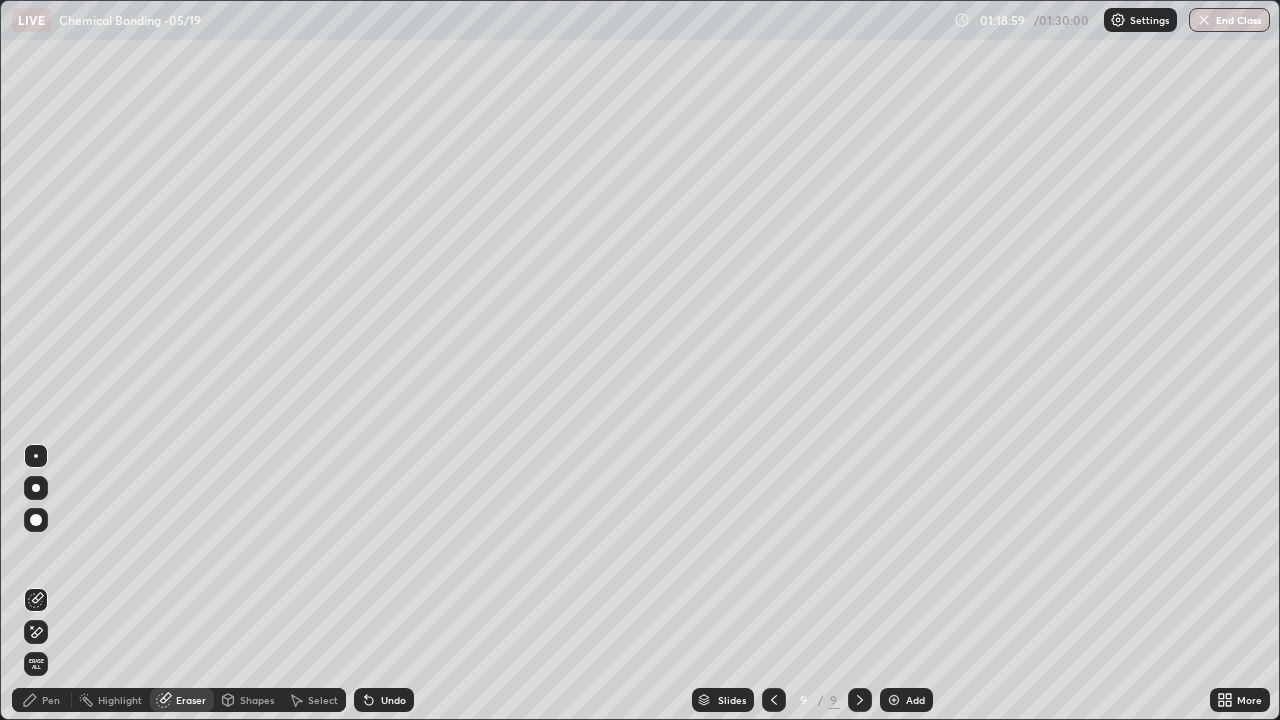 click on "Pen" at bounding box center (51, 700) 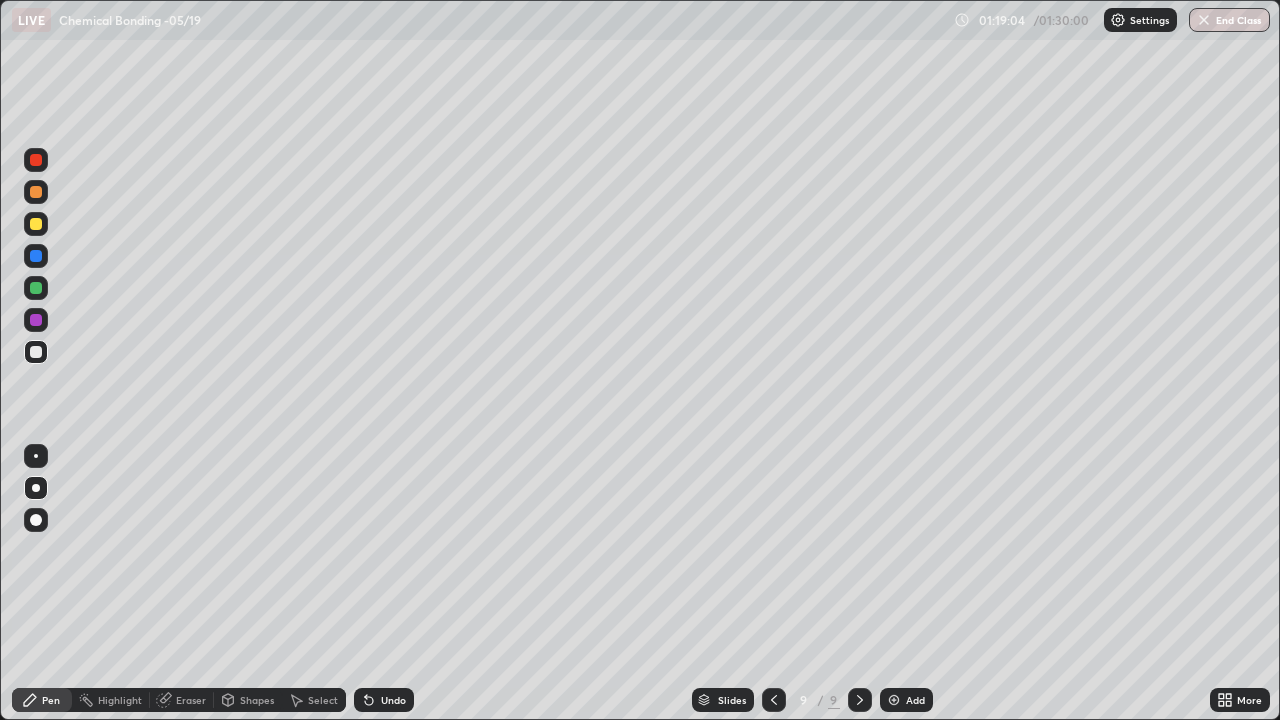 click at bounding box center (36, 256) 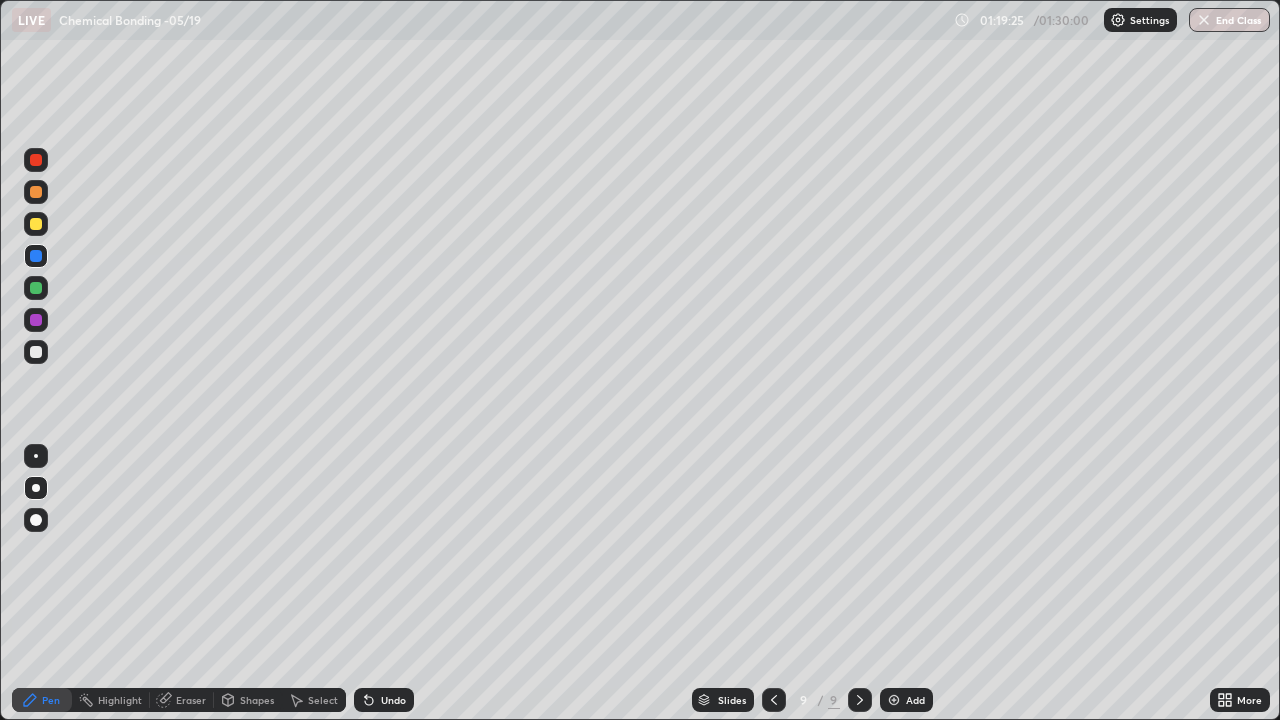 click at bounding box center [36, 352] 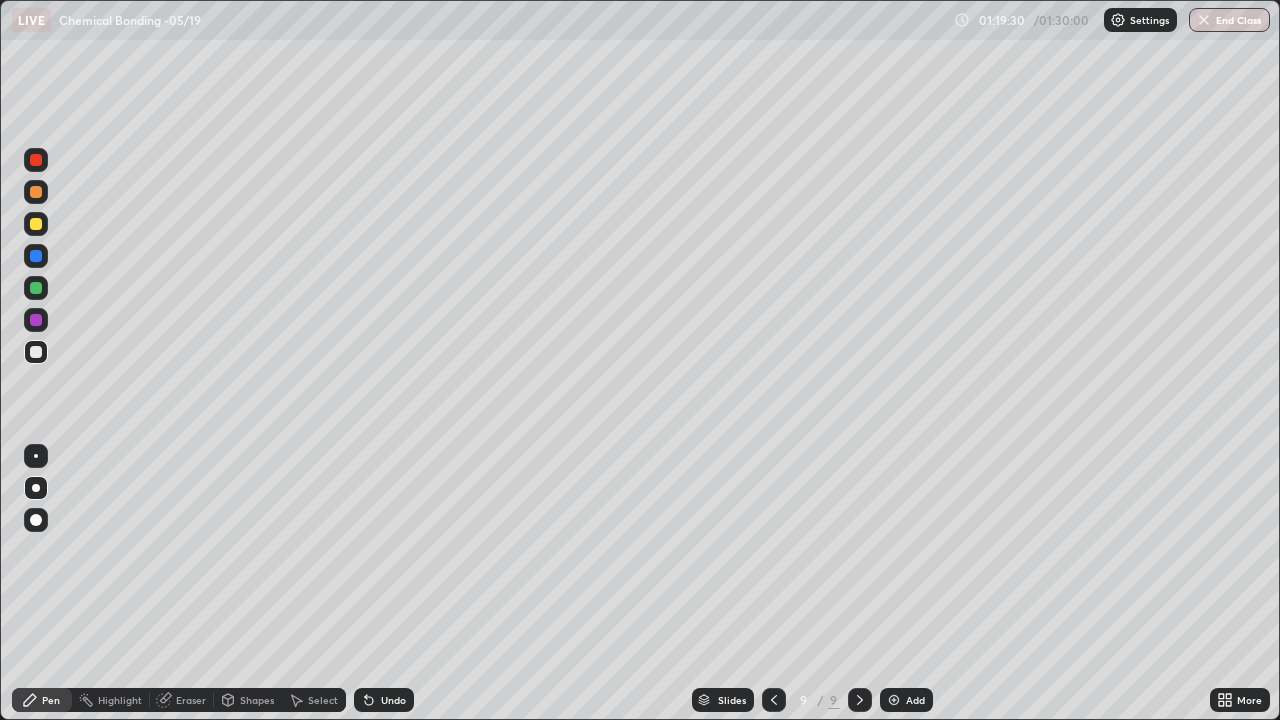 click at bounding box center [36, 288] 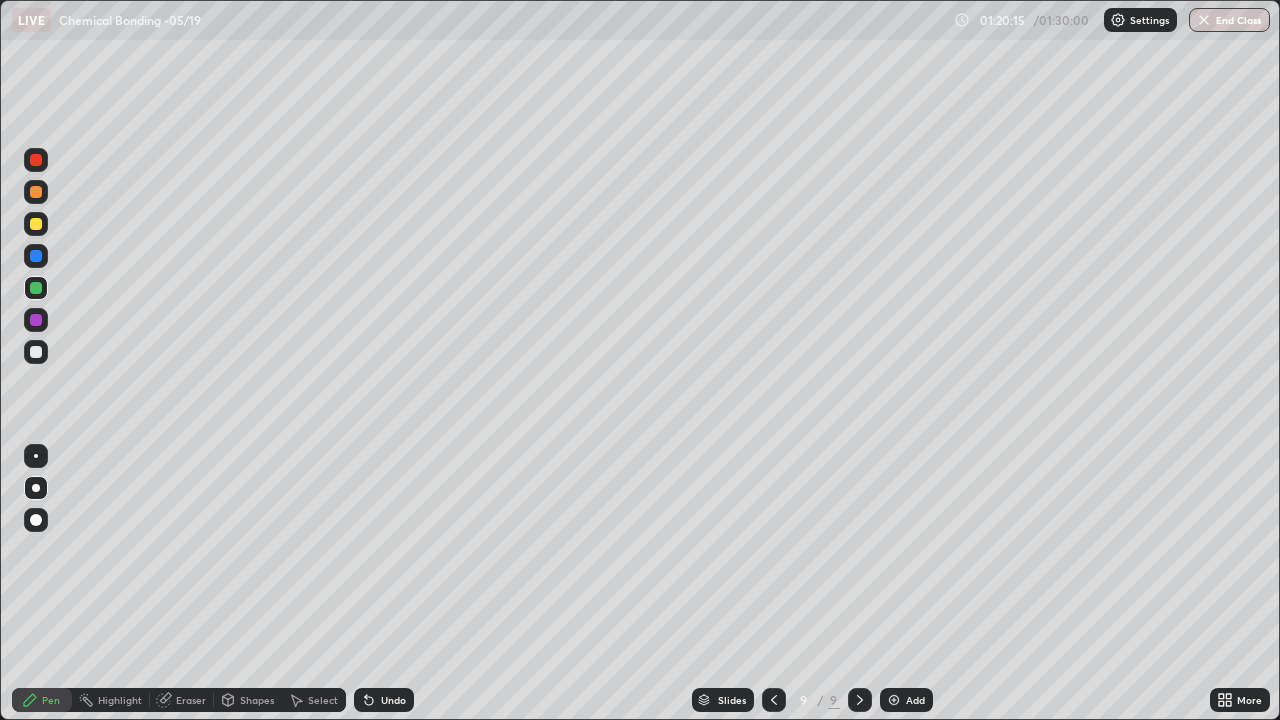 click at bounding box center (36, 224) 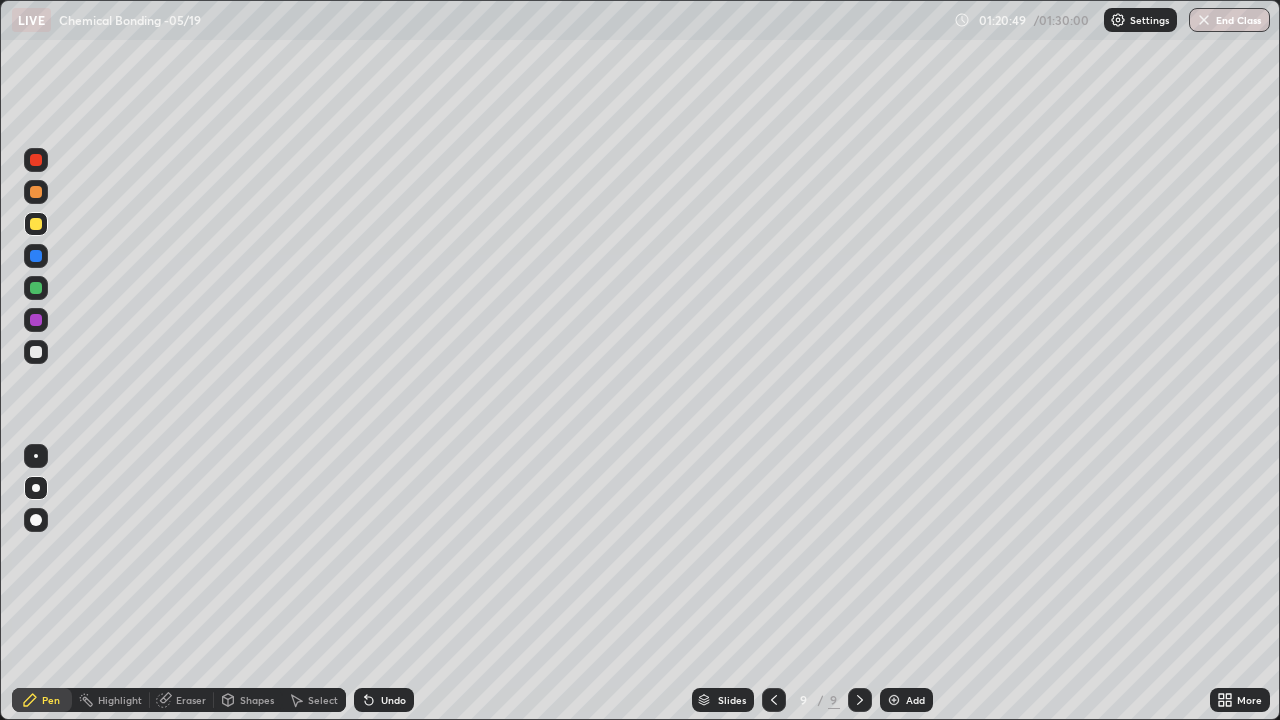 click at bounding box center [36, 352] 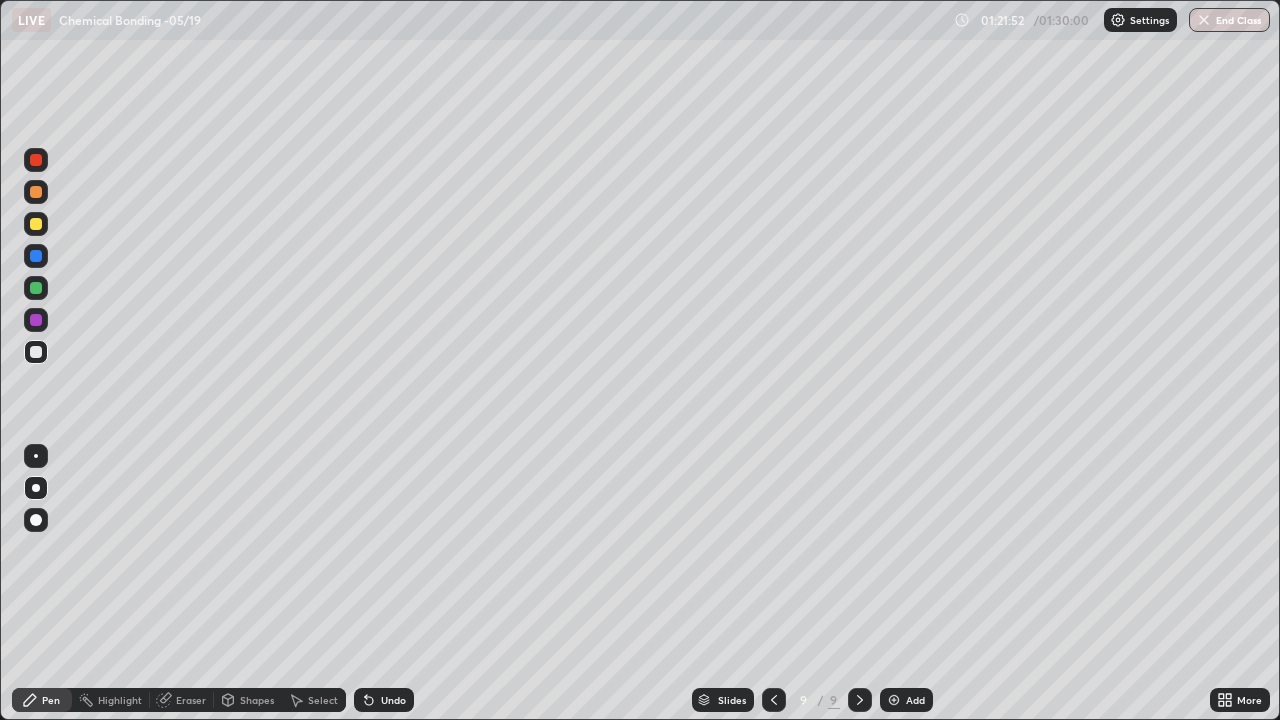 click at bounding box center [894, 700] 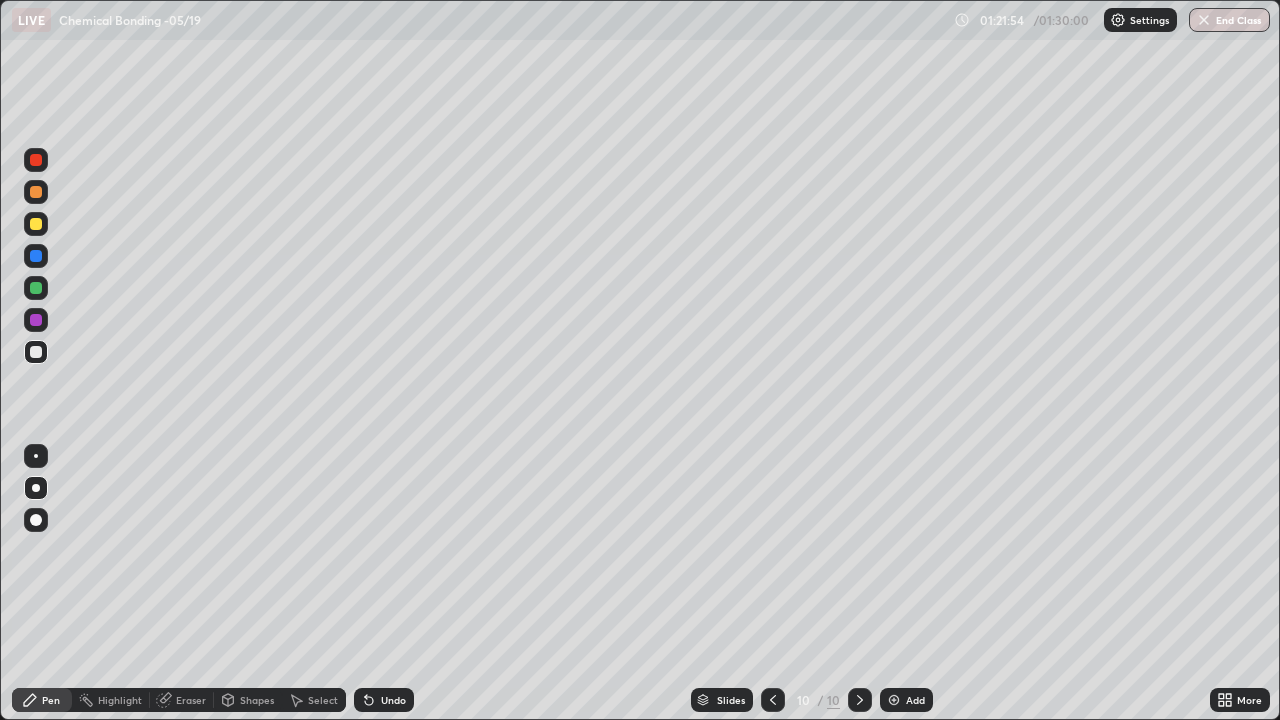 click at bounding box center [36, 224] 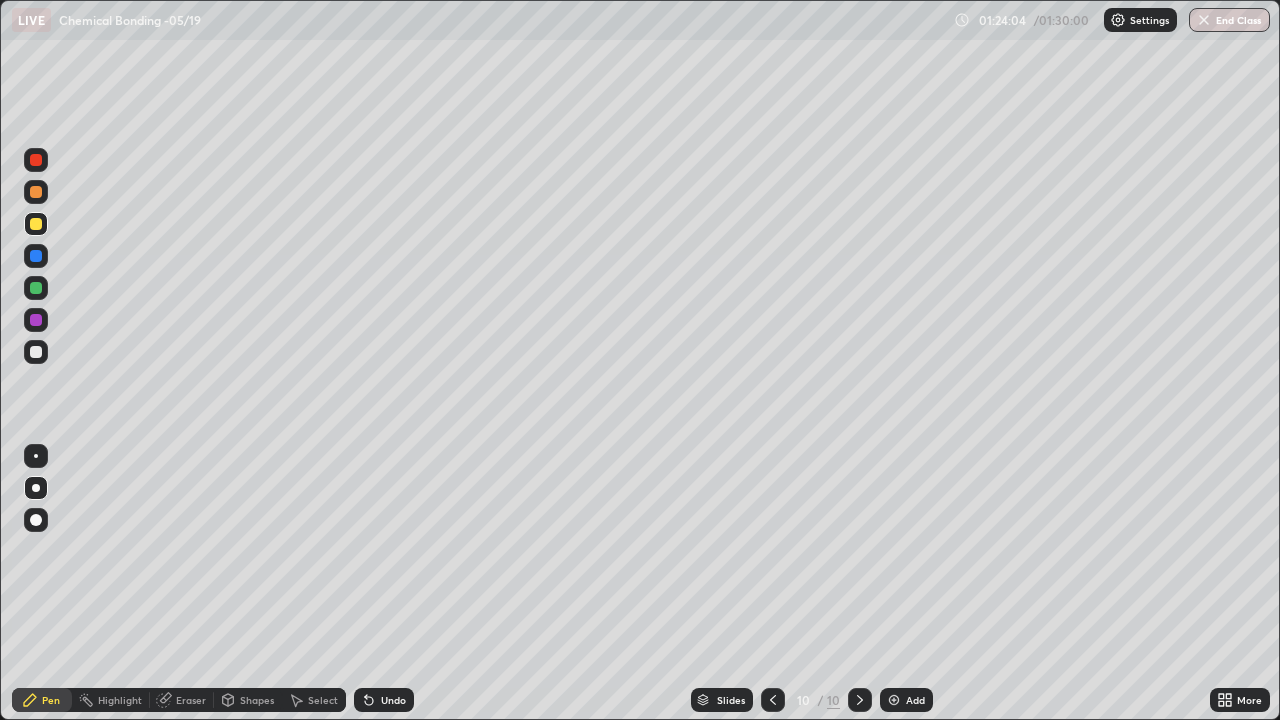 click on "Undo" at bounding box center (393, 700) 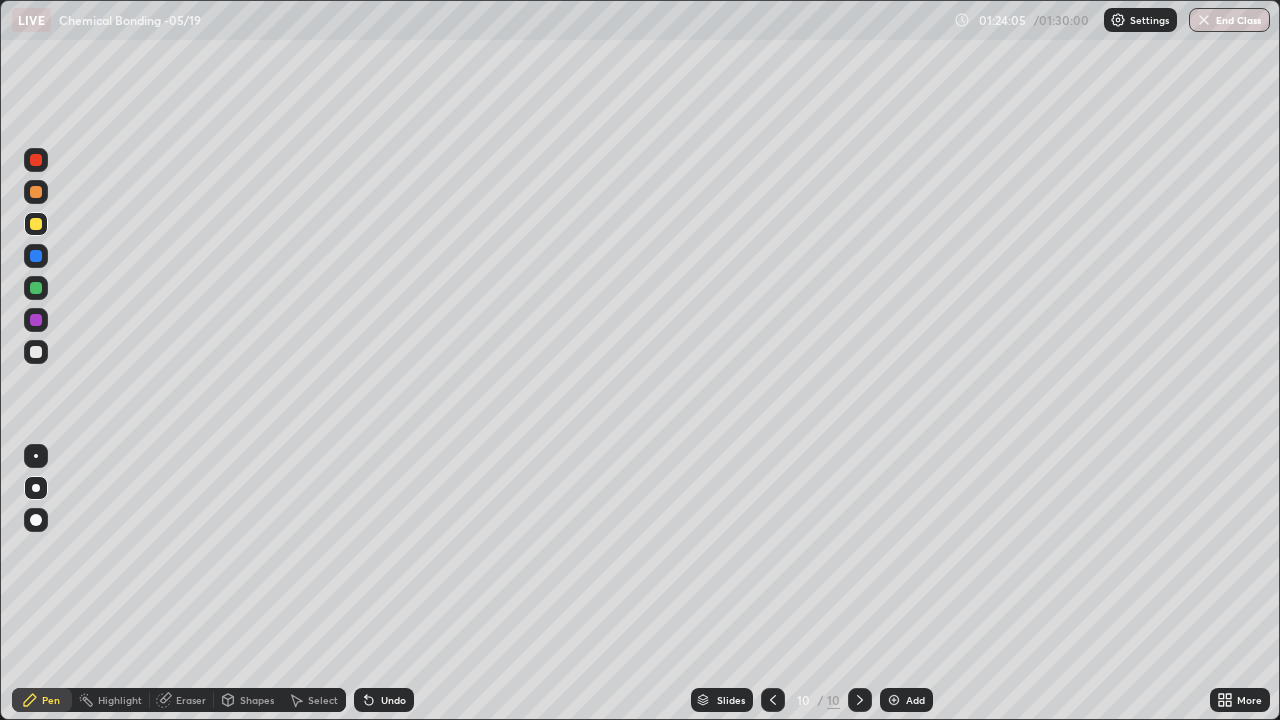 click at bounding box center (36, 352) 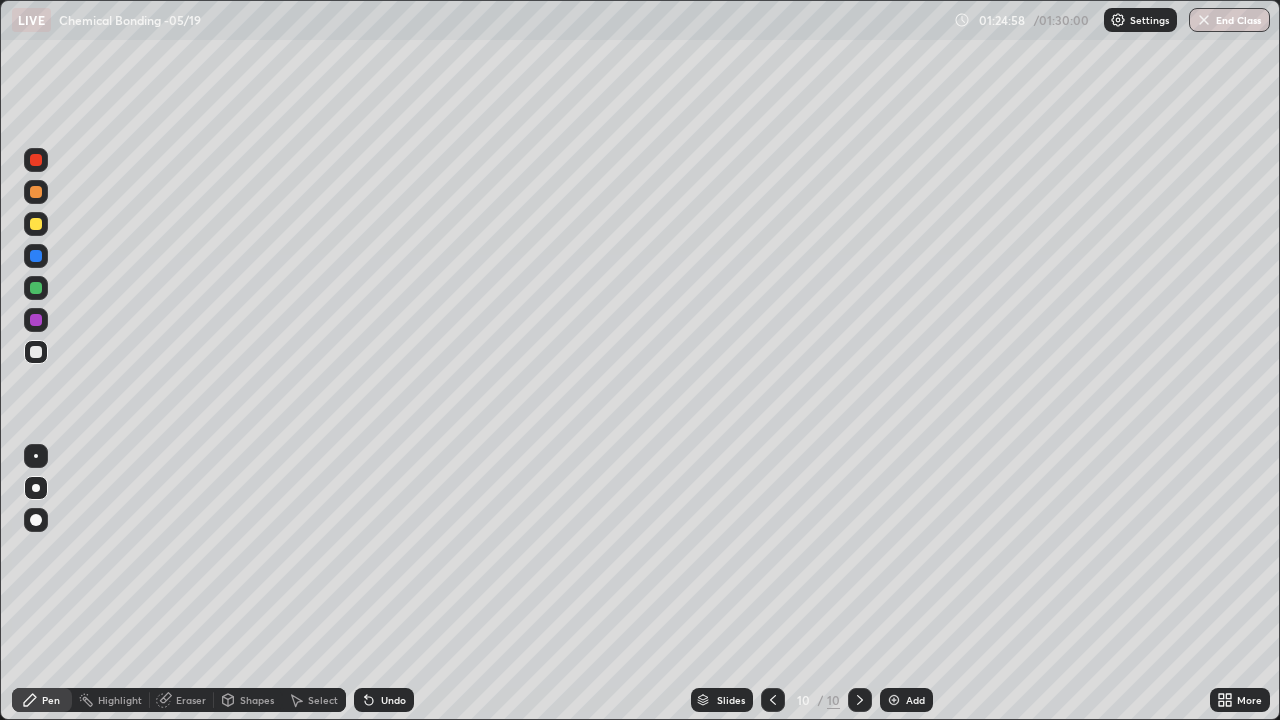 click at bounding box center (36, 256) 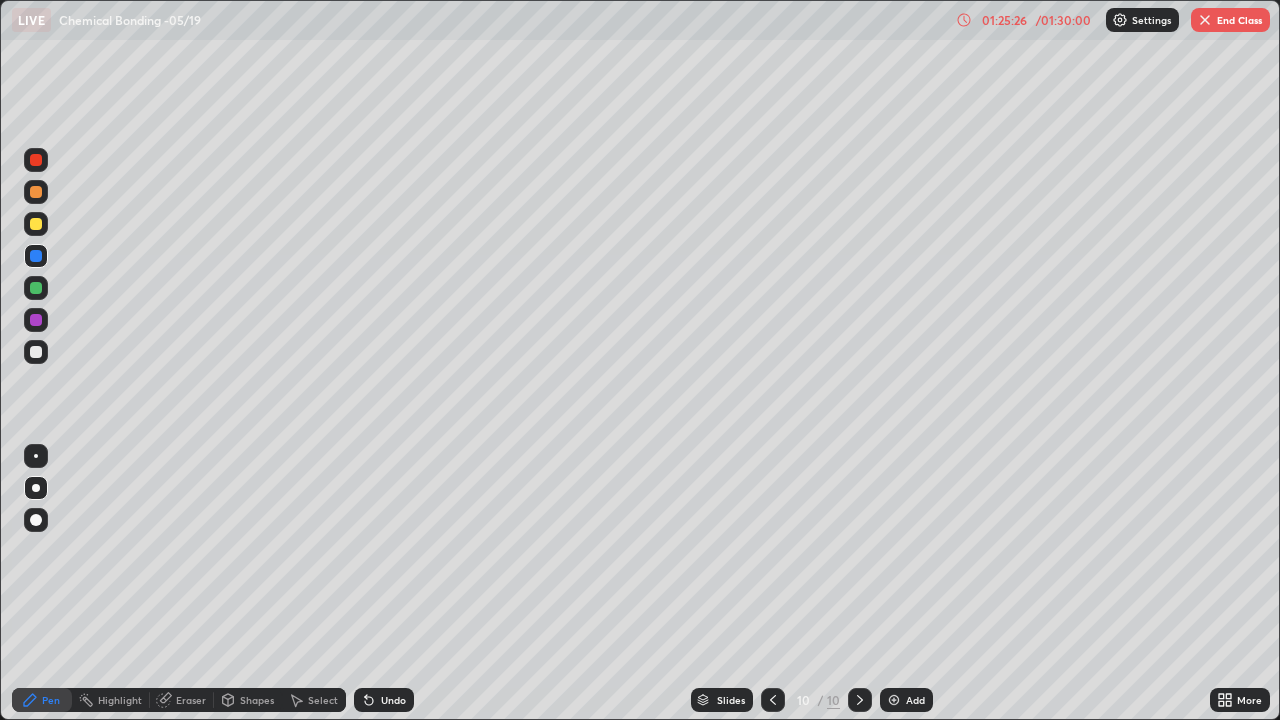 click at bounding box center [36, 352] 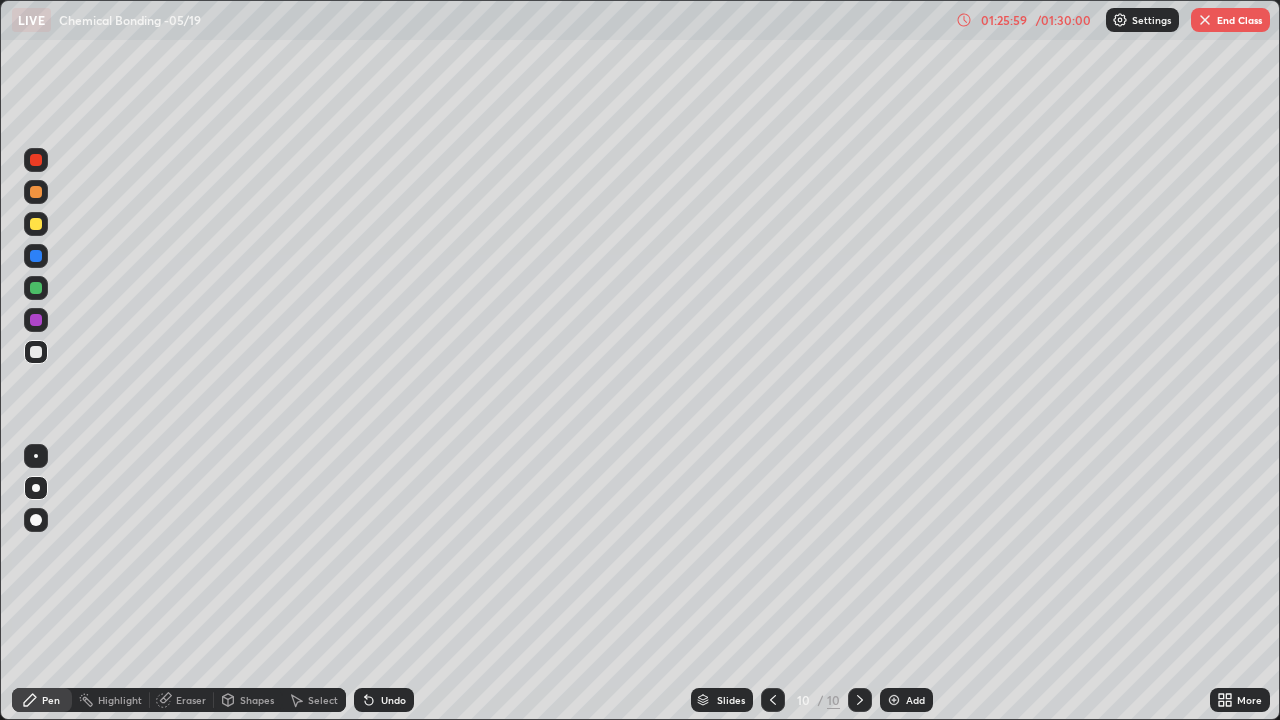 click at bounding box center (36, 288) 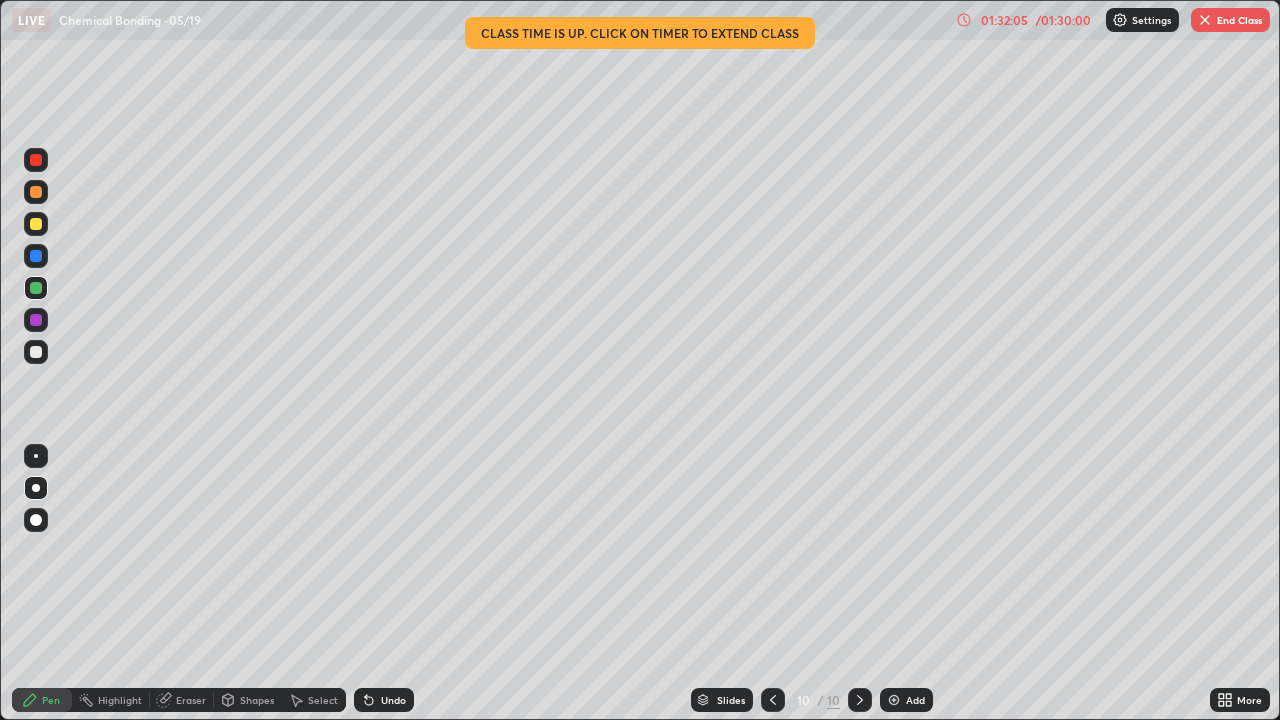 click on "End Class" at bounding box center [1230, 20] 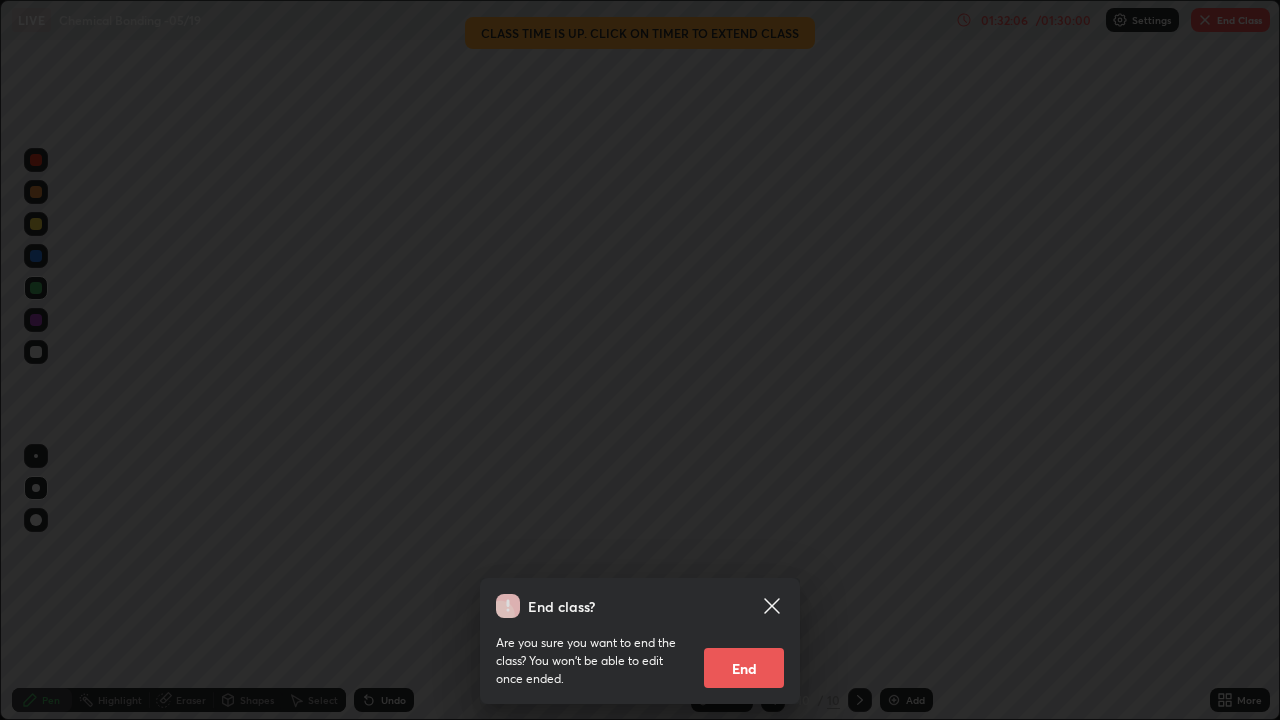 click on "End" at bounding box center [744, 668] 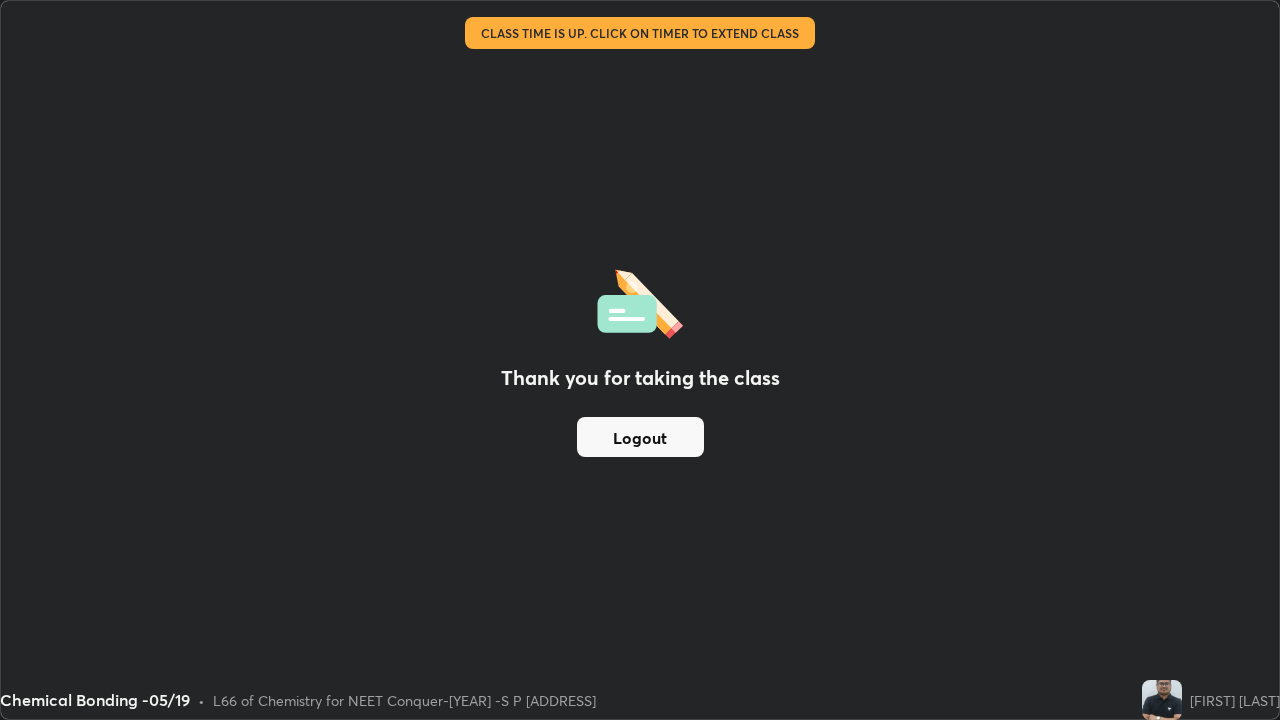 click on "Logout" at bounding box center [640, 437] 